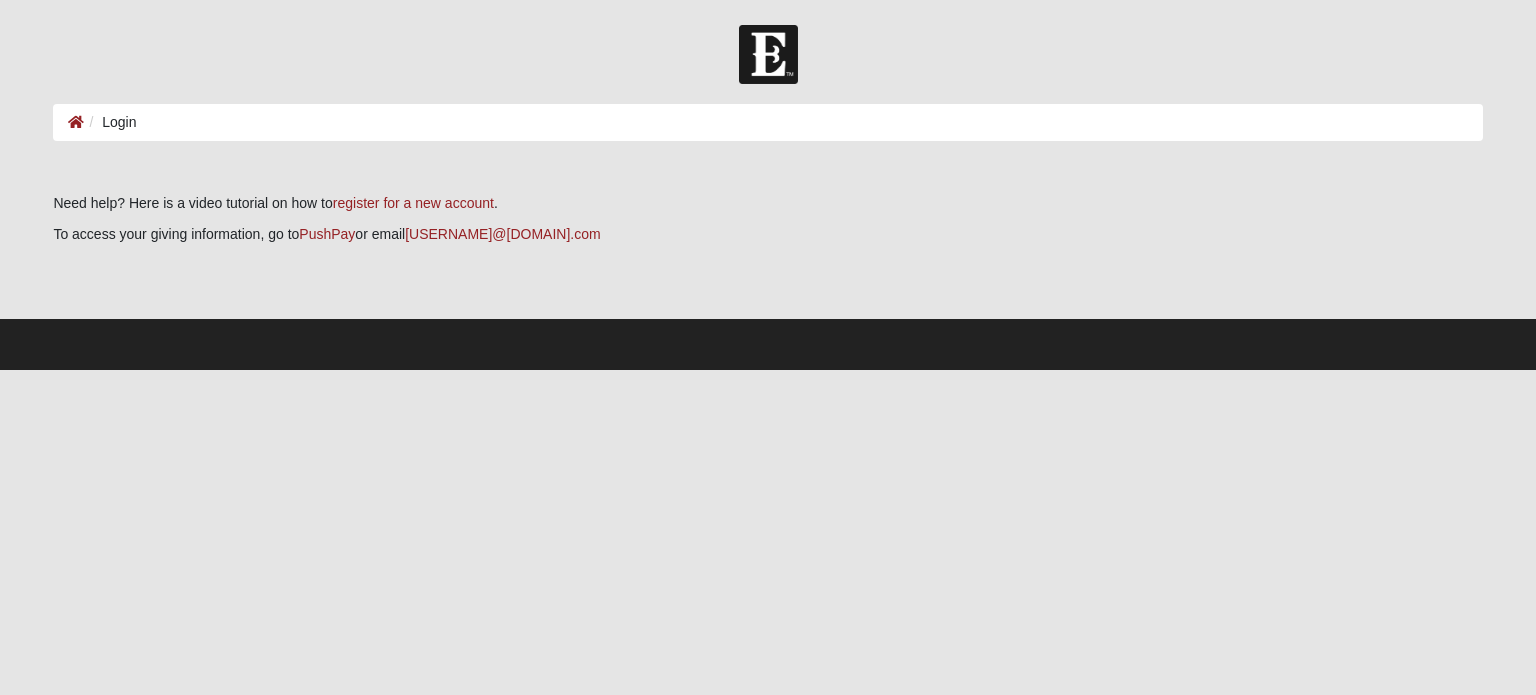 scroll, scrollTop: 0, scrollLeft: 0, axis: both 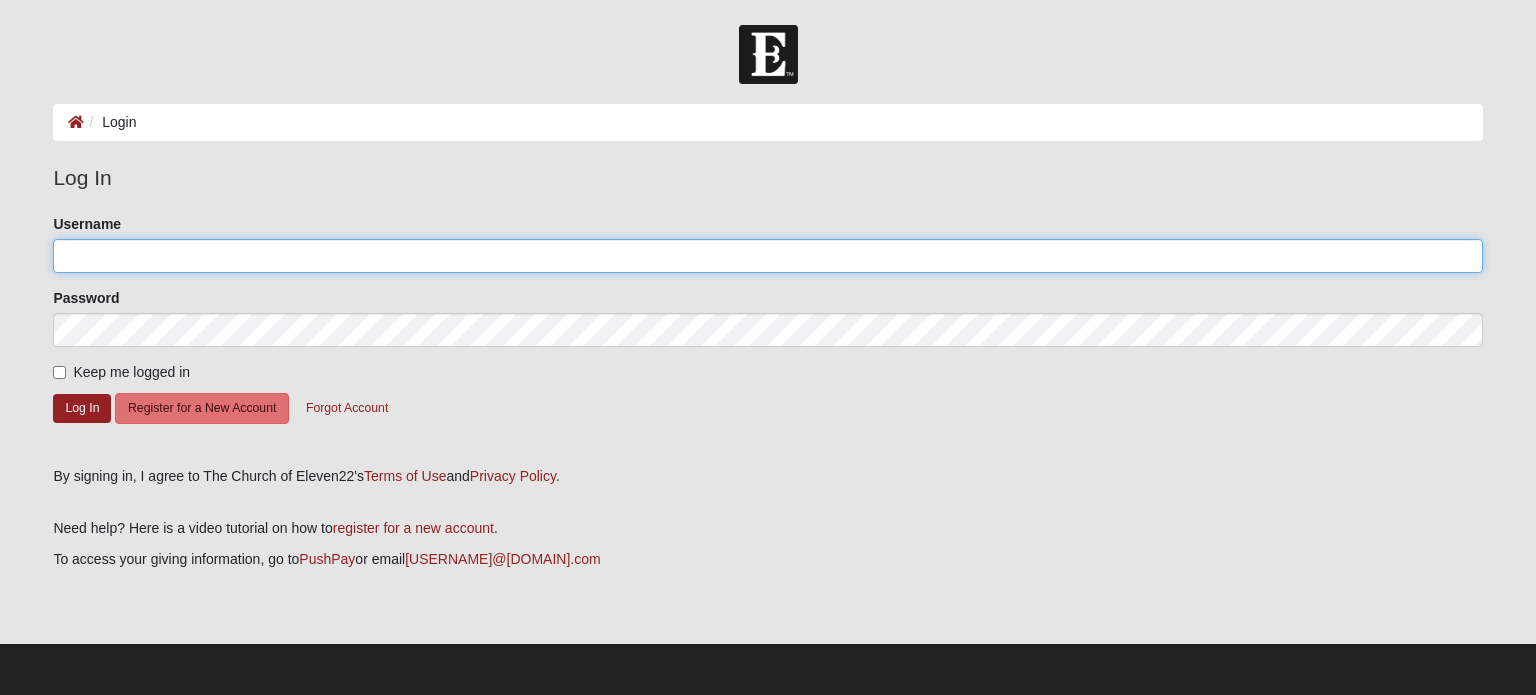 click on "Username" 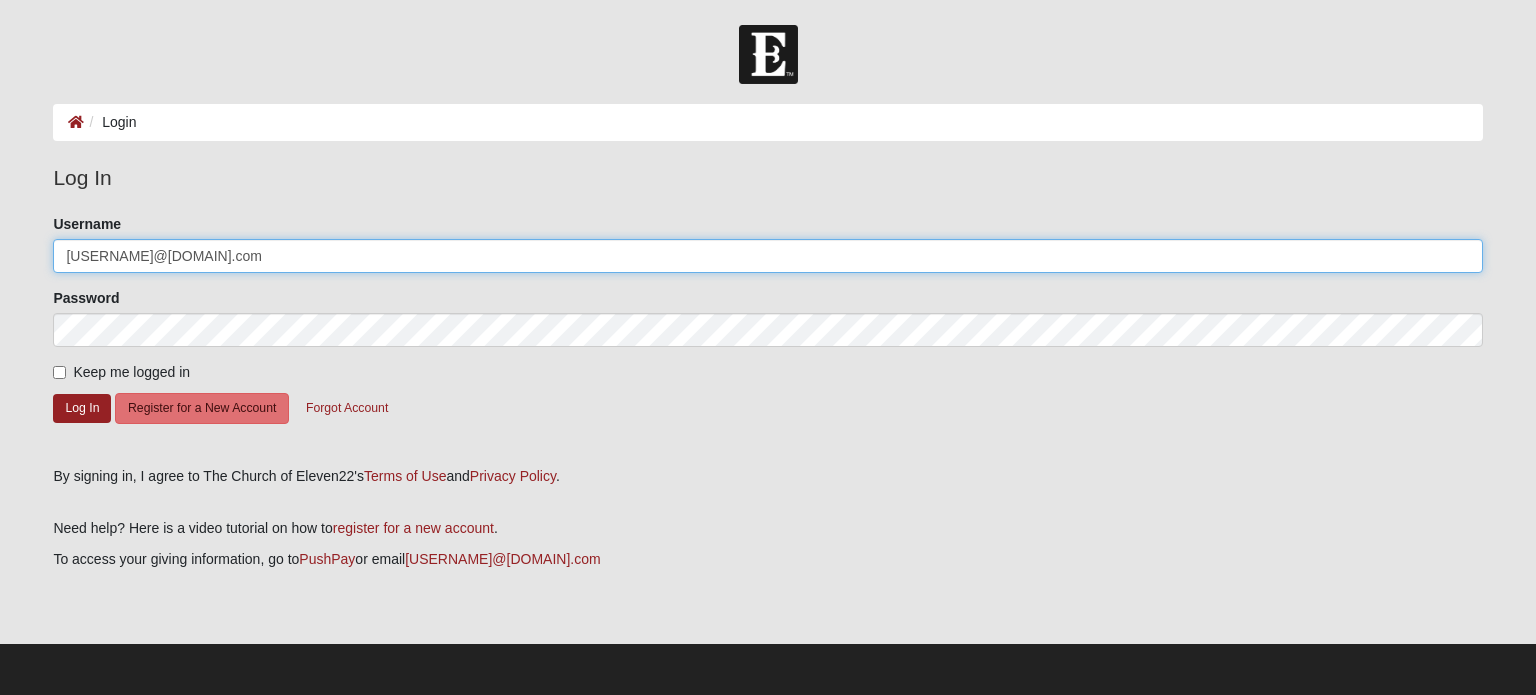 type on "mcorning111@outlook.com" 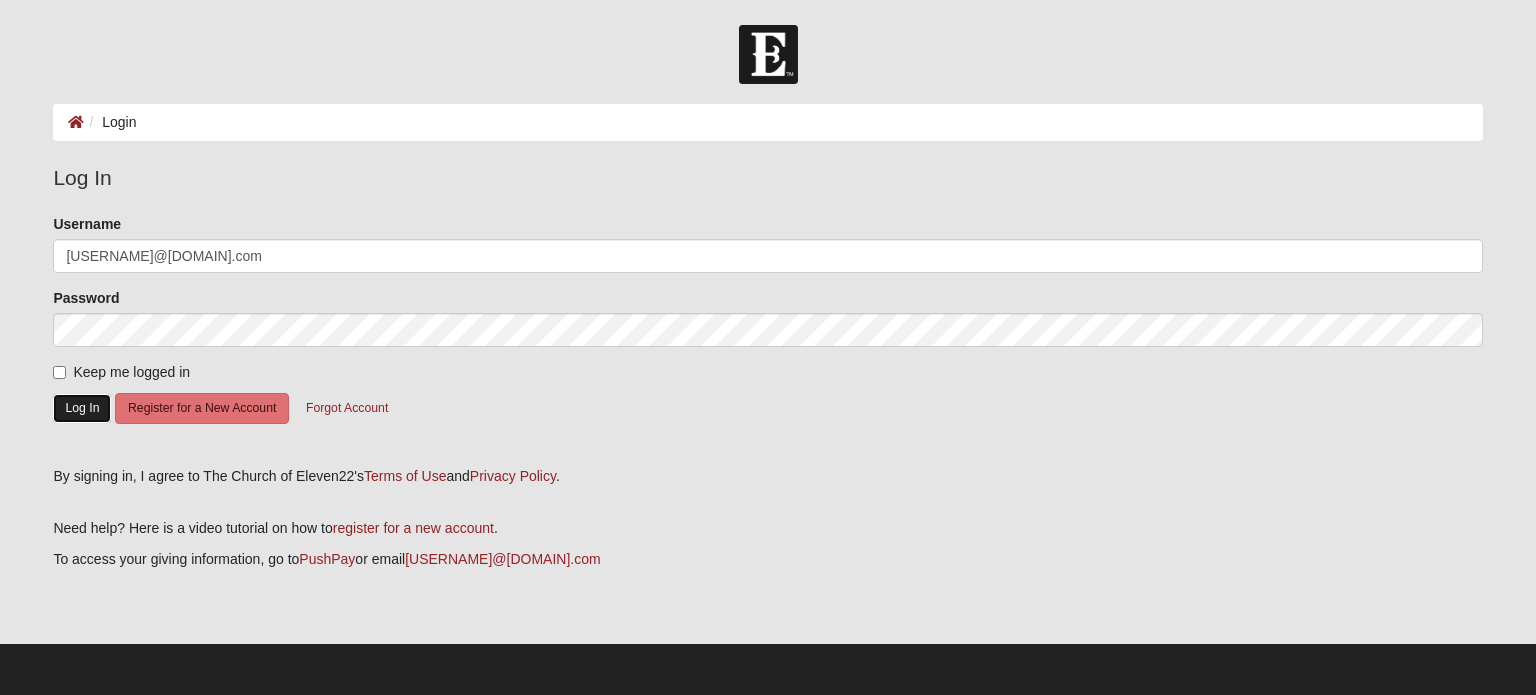 click on "Log In" 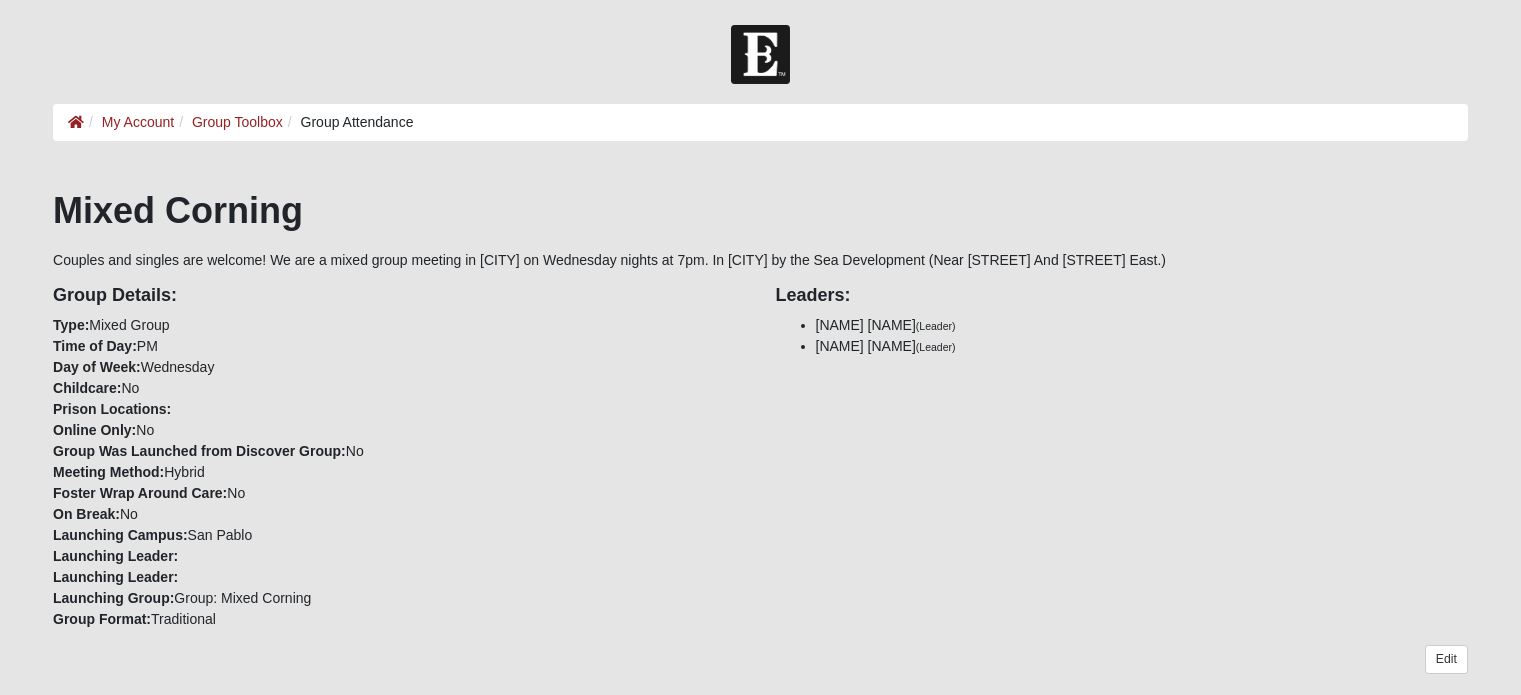 scroll, scrollTop: 0, scrollLeft: 0, axis: both 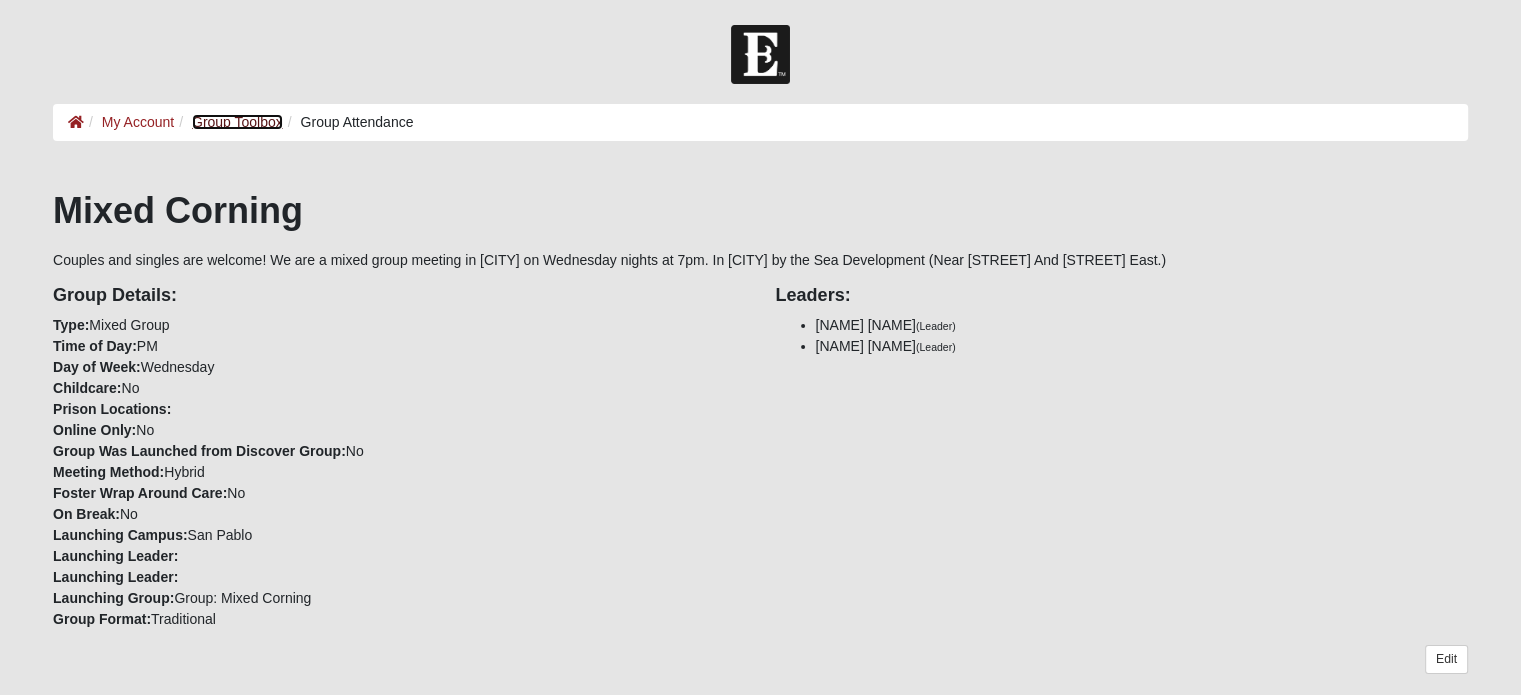 click on "Group Toolbox" at bounding box center [237, 122] 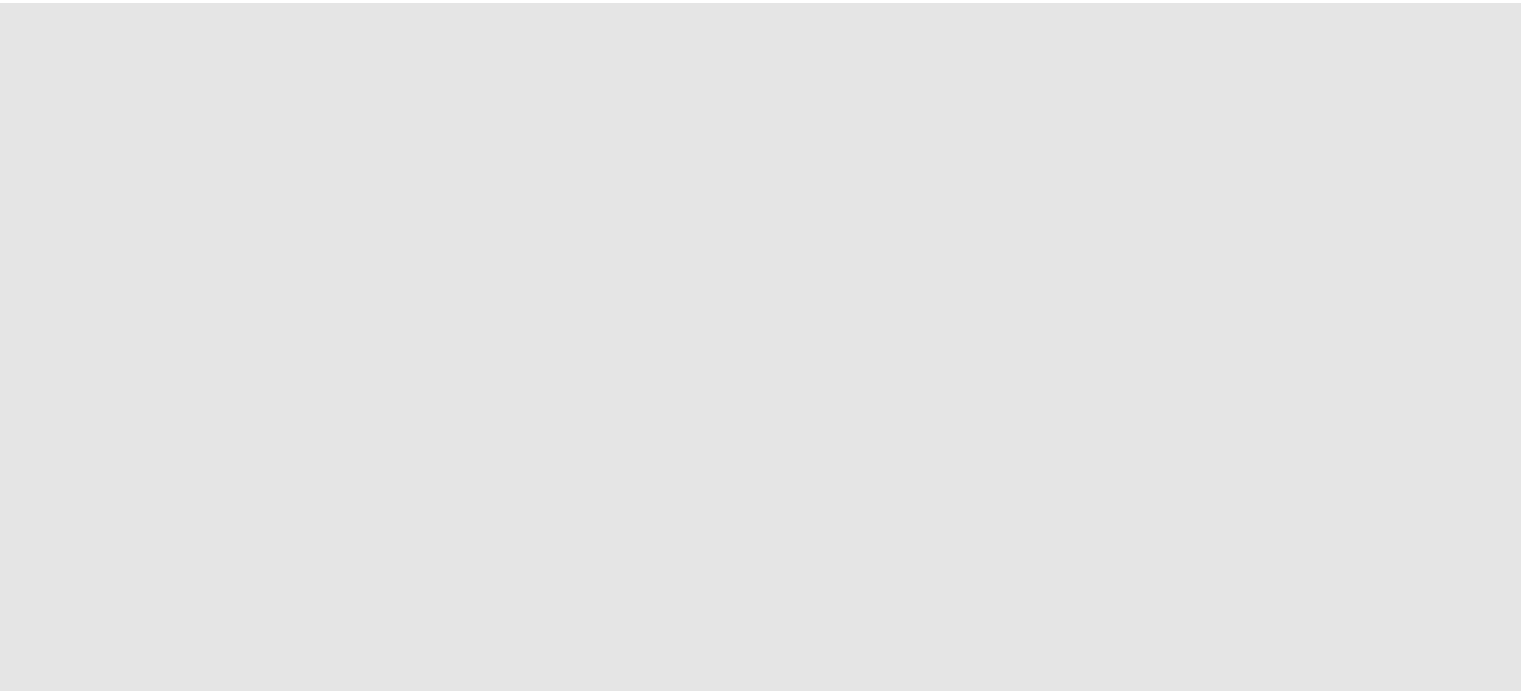 scroll, scrollTop: 0, scrollLeft: 0, axis: both 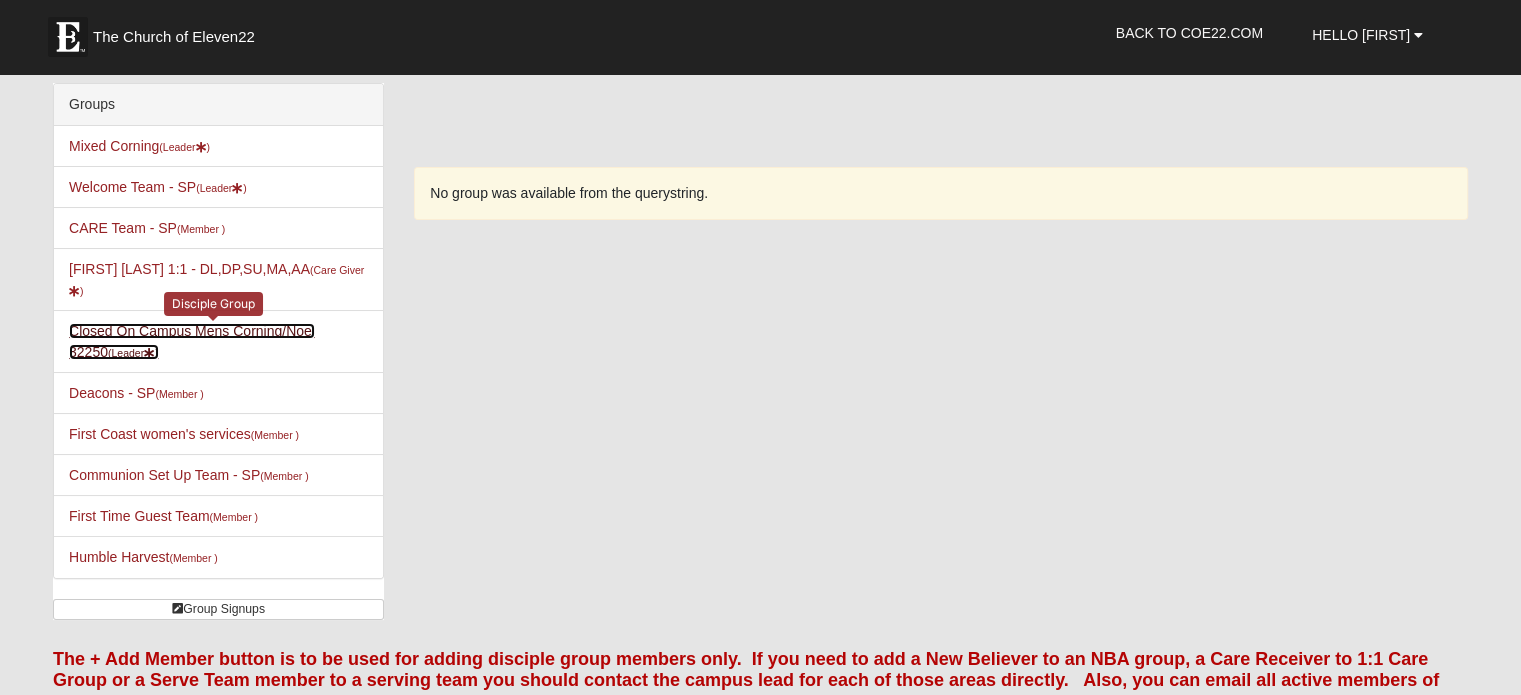 click on "Closed On Campus Mens Corning/Noel 32250  (Leader
)" at bounding box center [192, 341] 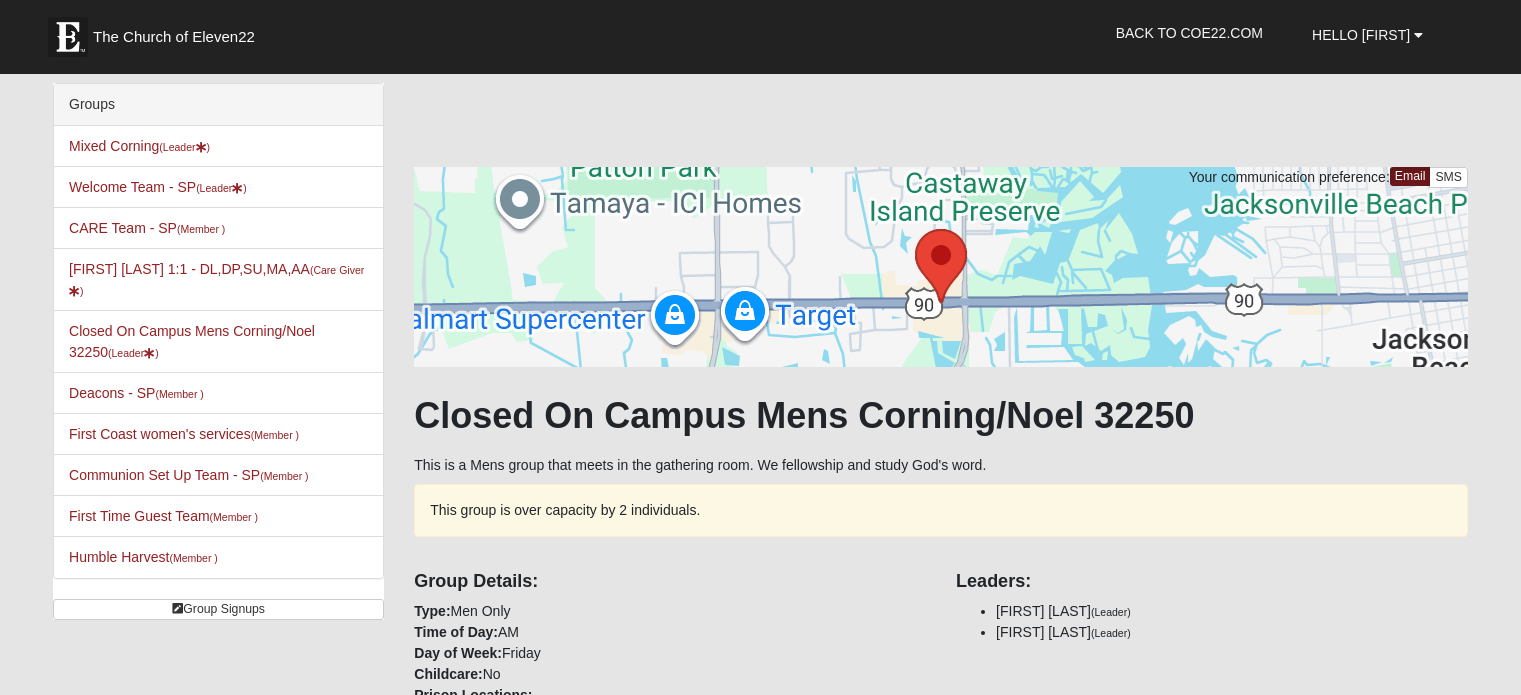 scroll, scrollTop: 0, scrollLeft: 0, axis: both 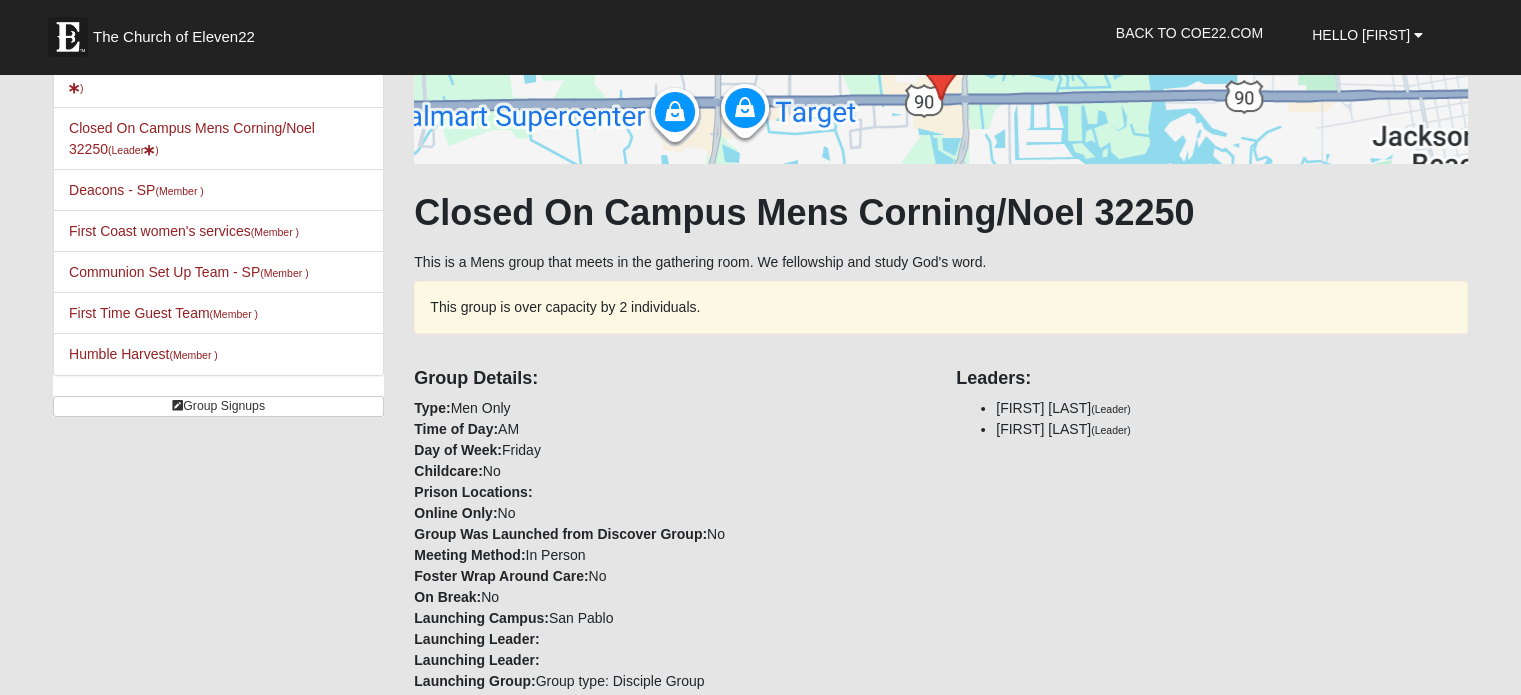 click on "Your communication preference:
Email SMS
Closed On Campus Mens [CITY]/[STATE] 32250 This group is over capacity by 2 individuals.
Group Details:
Type:  Men Only" at bounding box center (941, 1149) 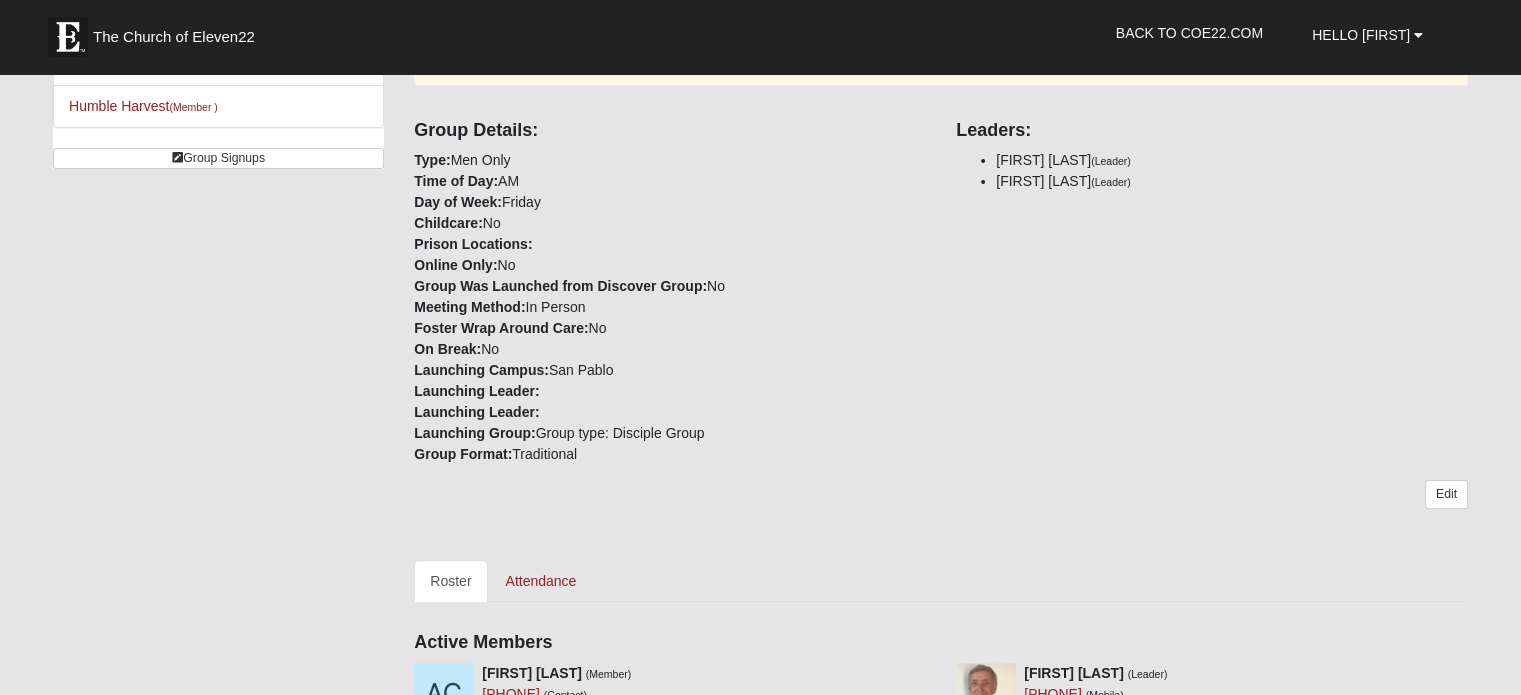 scroll, scrollTop: 454, scrollLeft: 0, axis: vertical 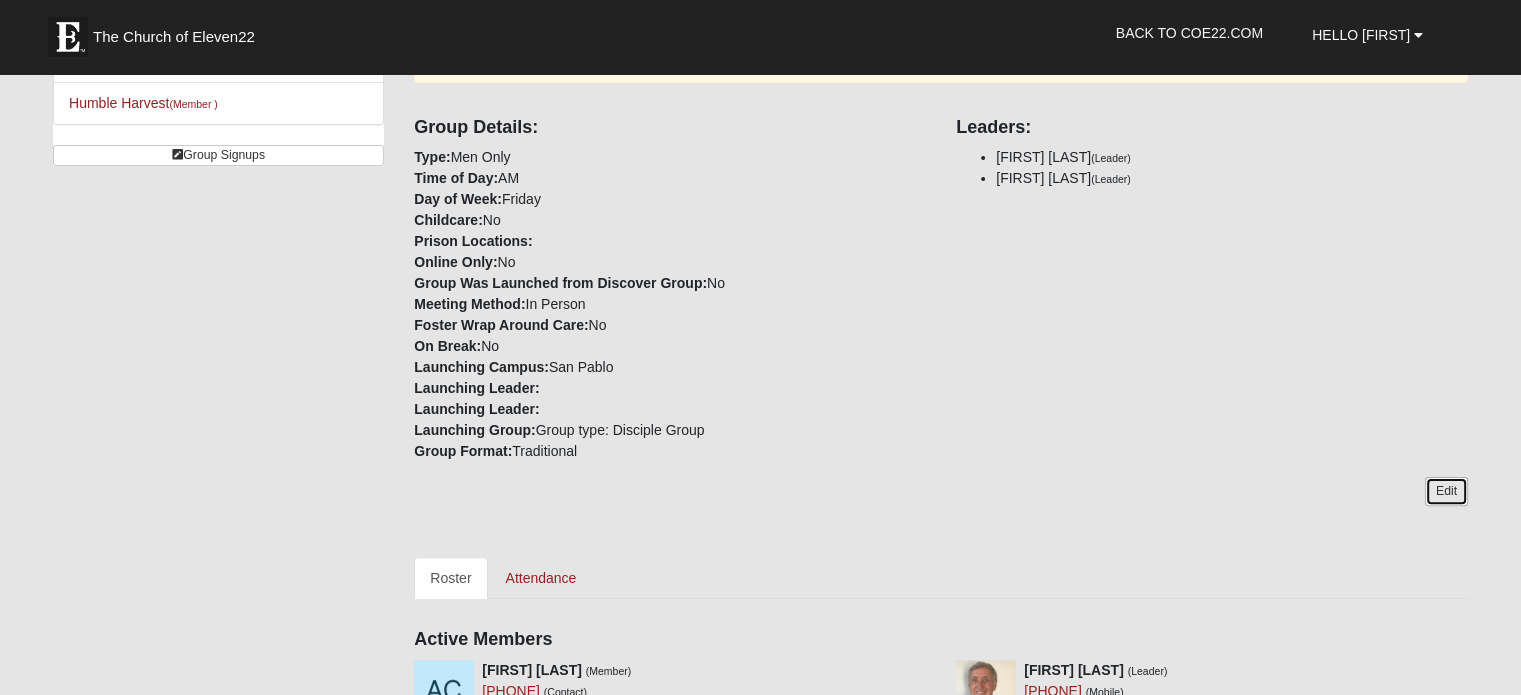 click on "Edit" at bounding box center (1446, 491) 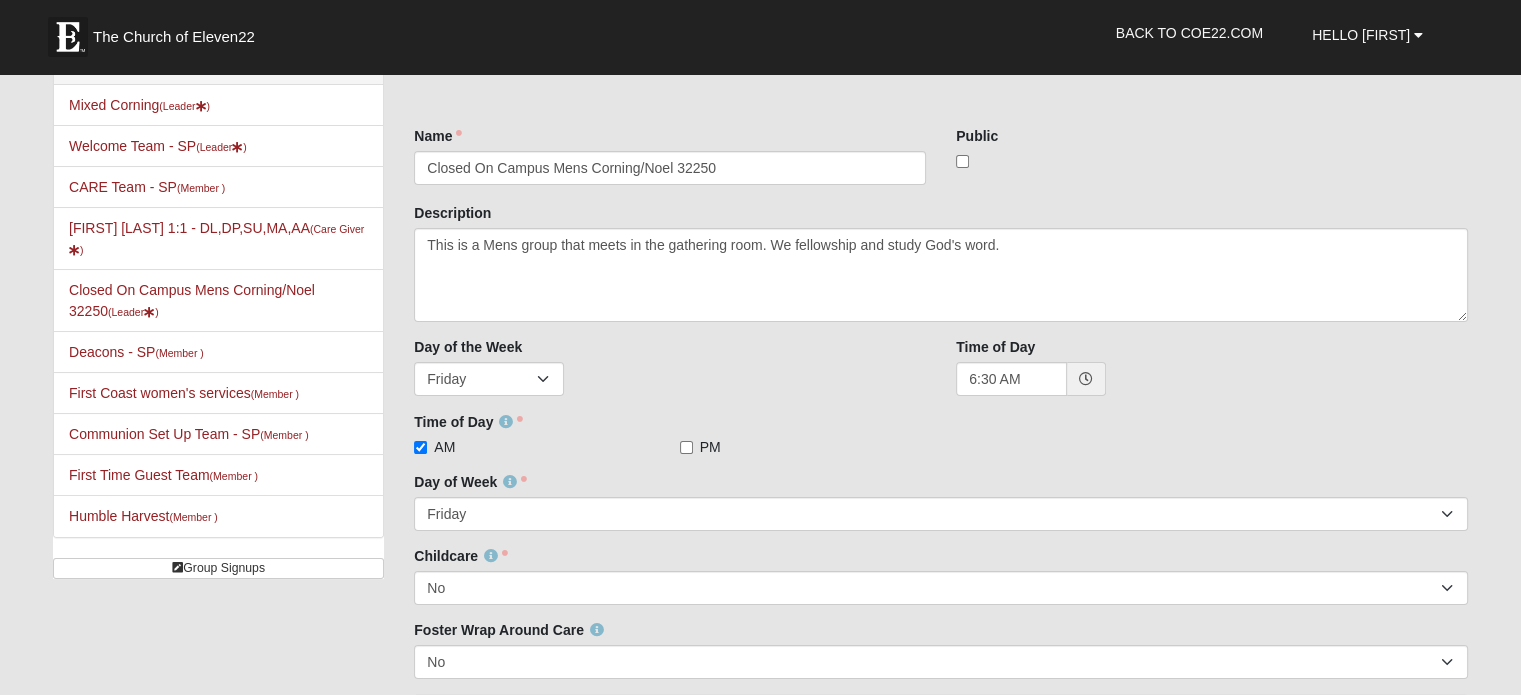 scroll, scrollTop: 0, scrollLeft: 0, axis: both 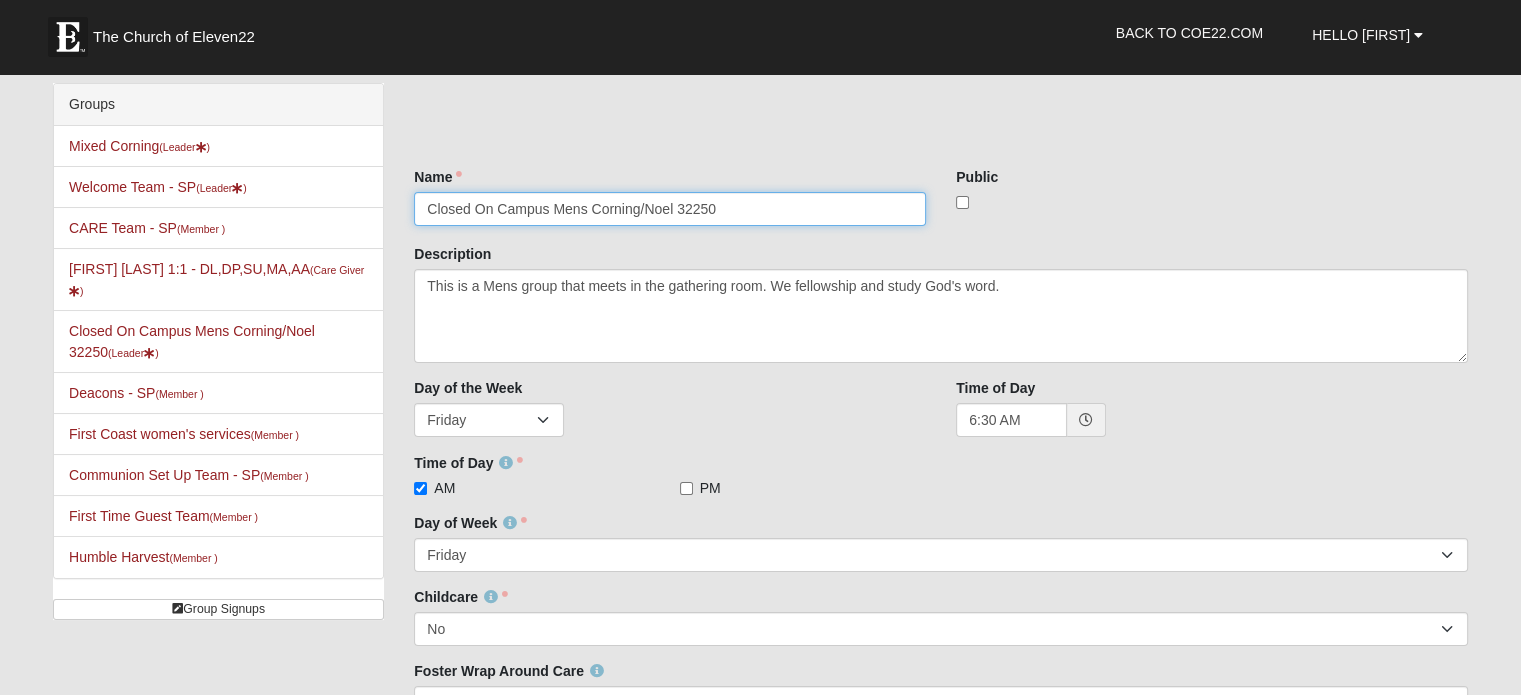 click on "Closed On Campus Mens Corning/Noel 32250" at bounding box center [670, 209] 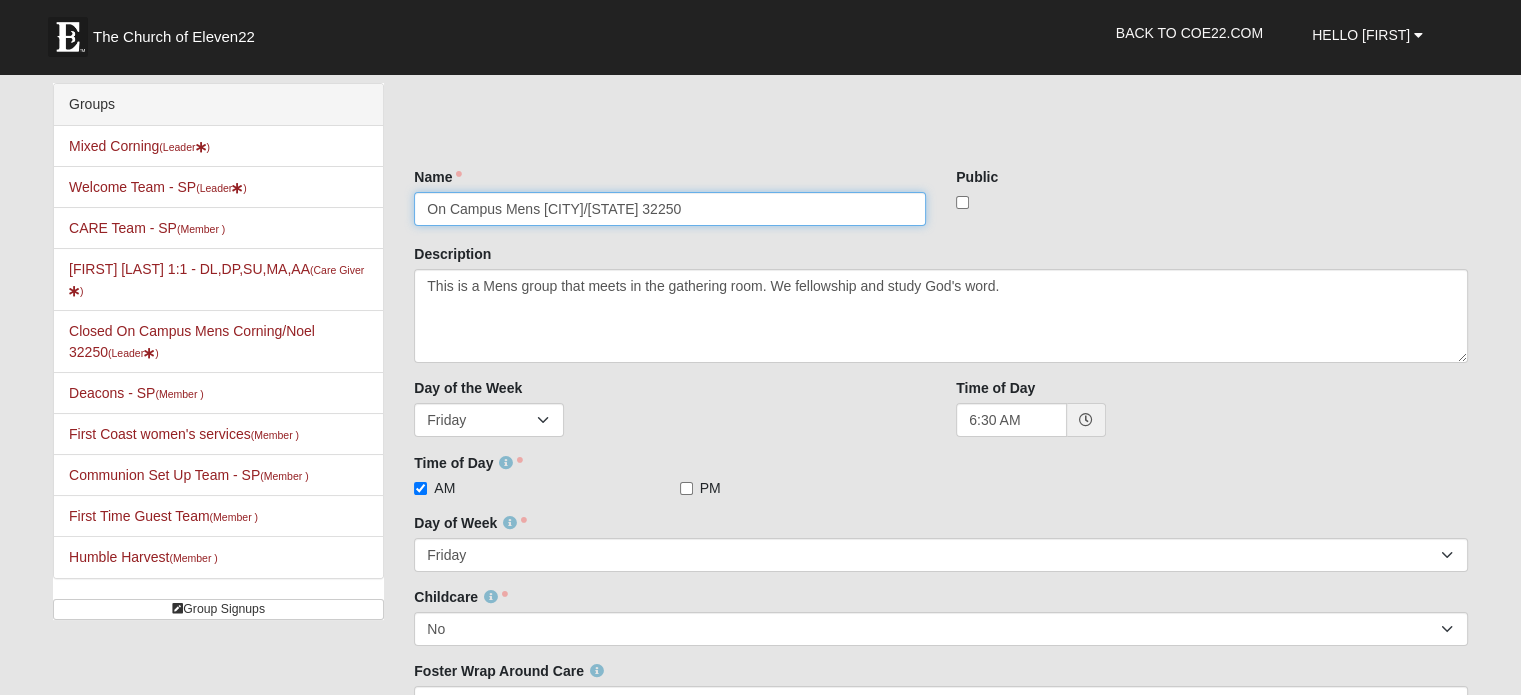 click on "On Campus Mens [CITY]/[STATE] 32250" at bounding box center [670, 209] 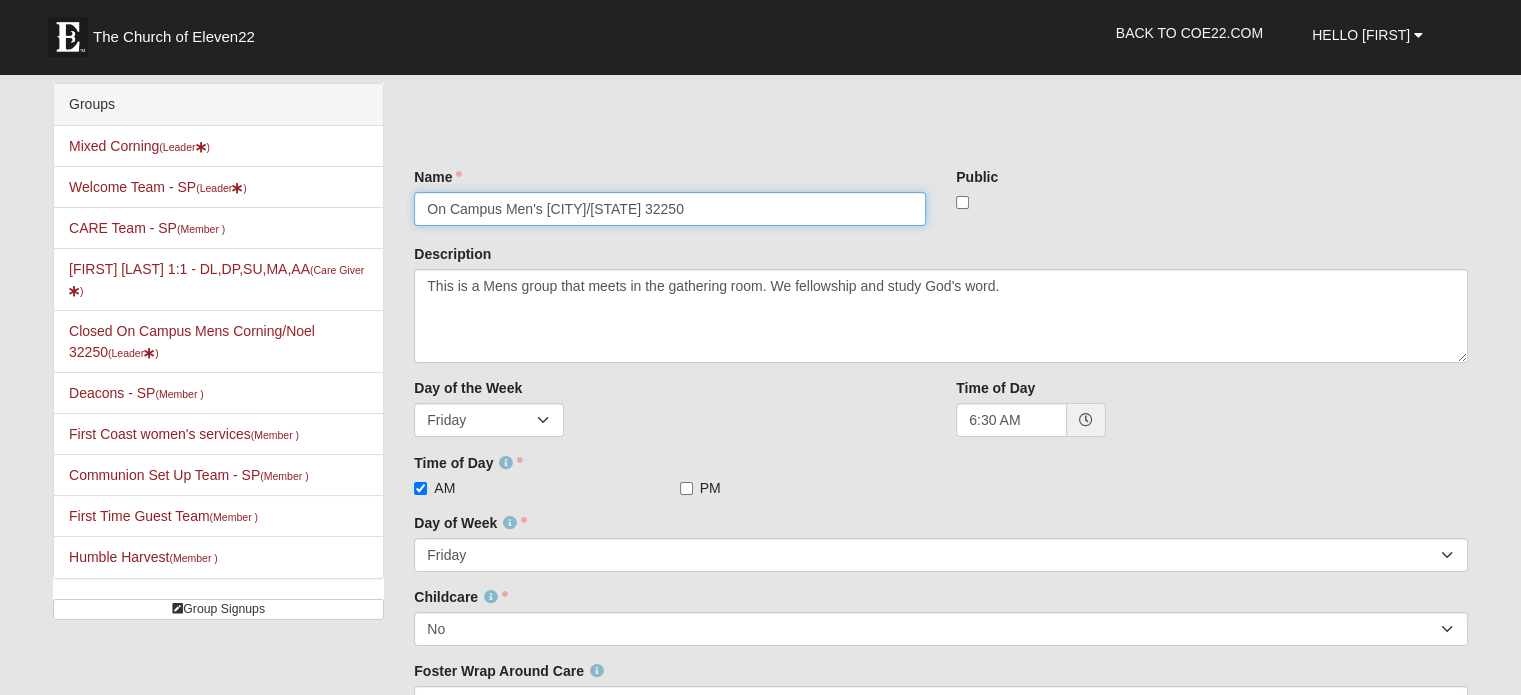type on "On Campus Men's [CITY]/[STATE] 32250" 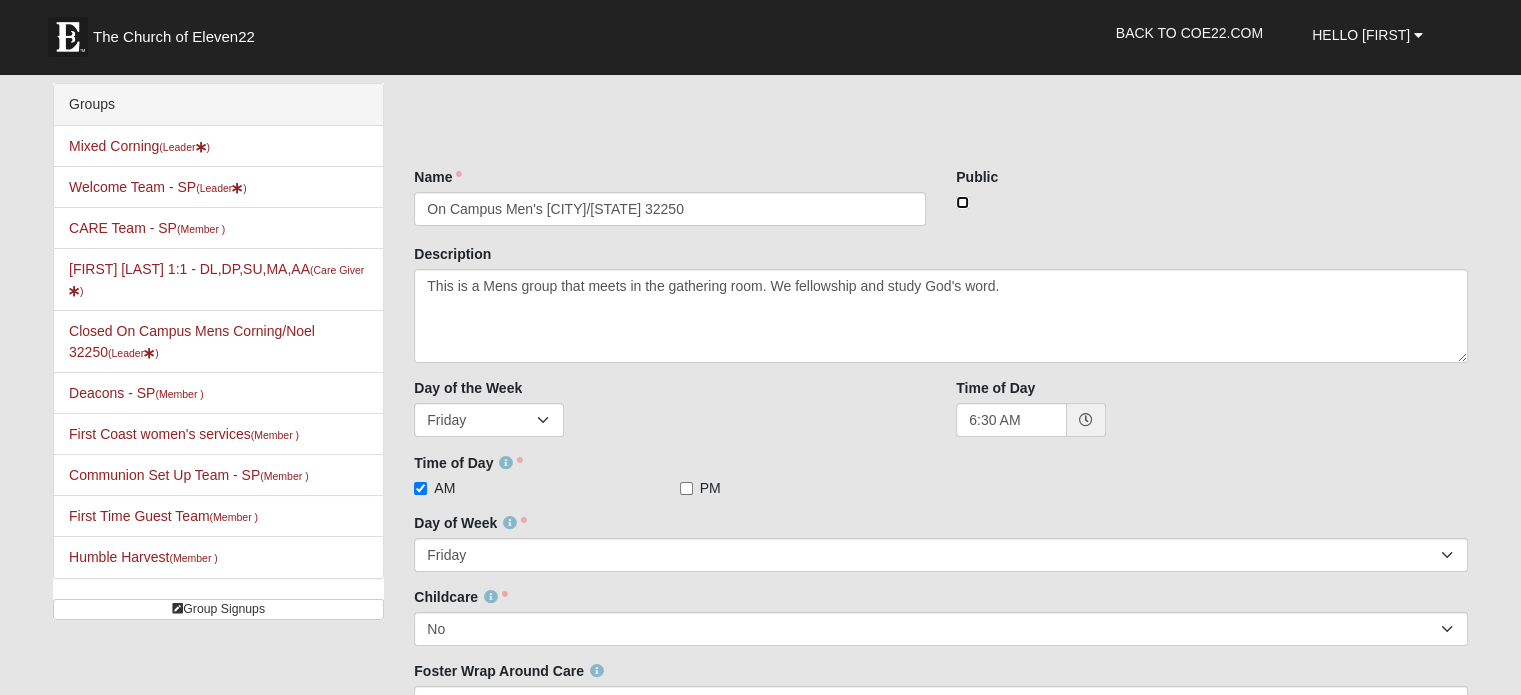 click at bounding box center [962, 202] 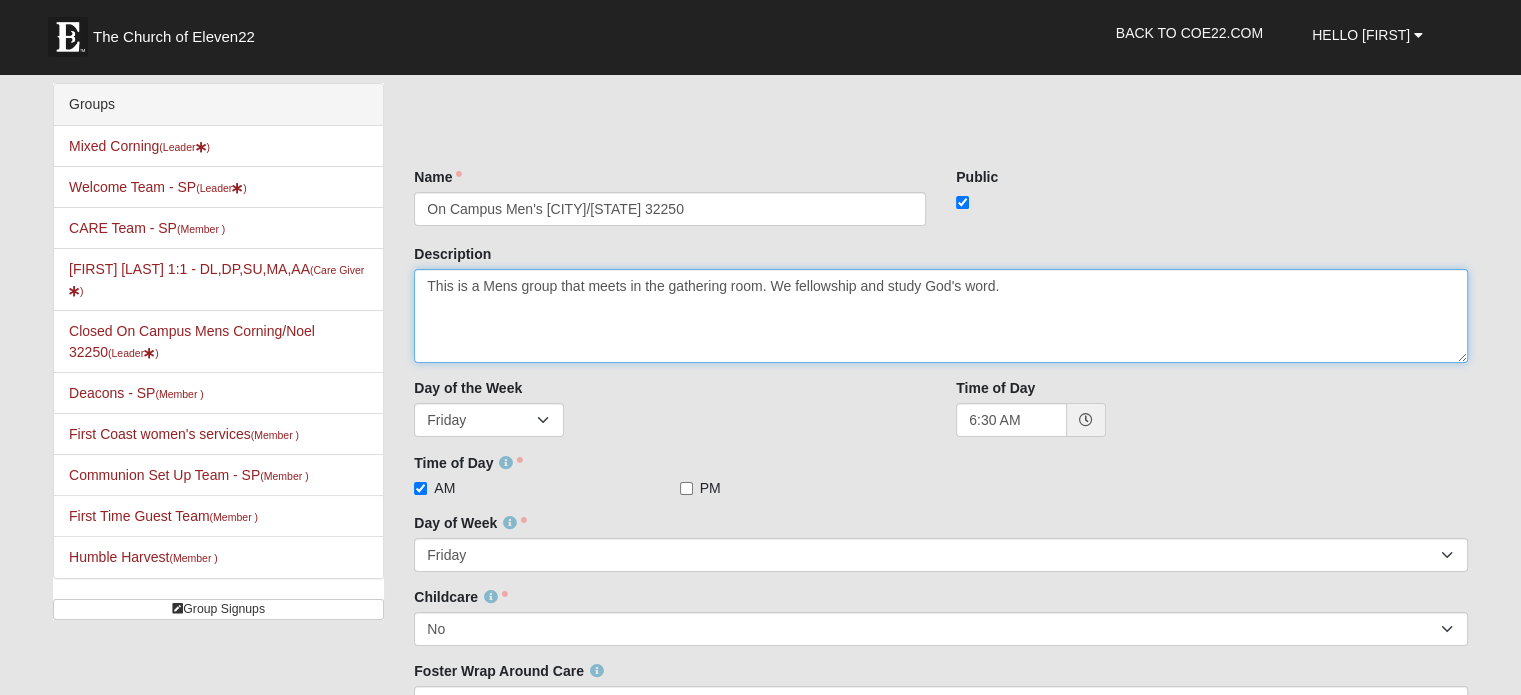 click on "This is a Mens group that meets in the gathering room. We fellowship and study God's word." at bounding box center (941, 316) 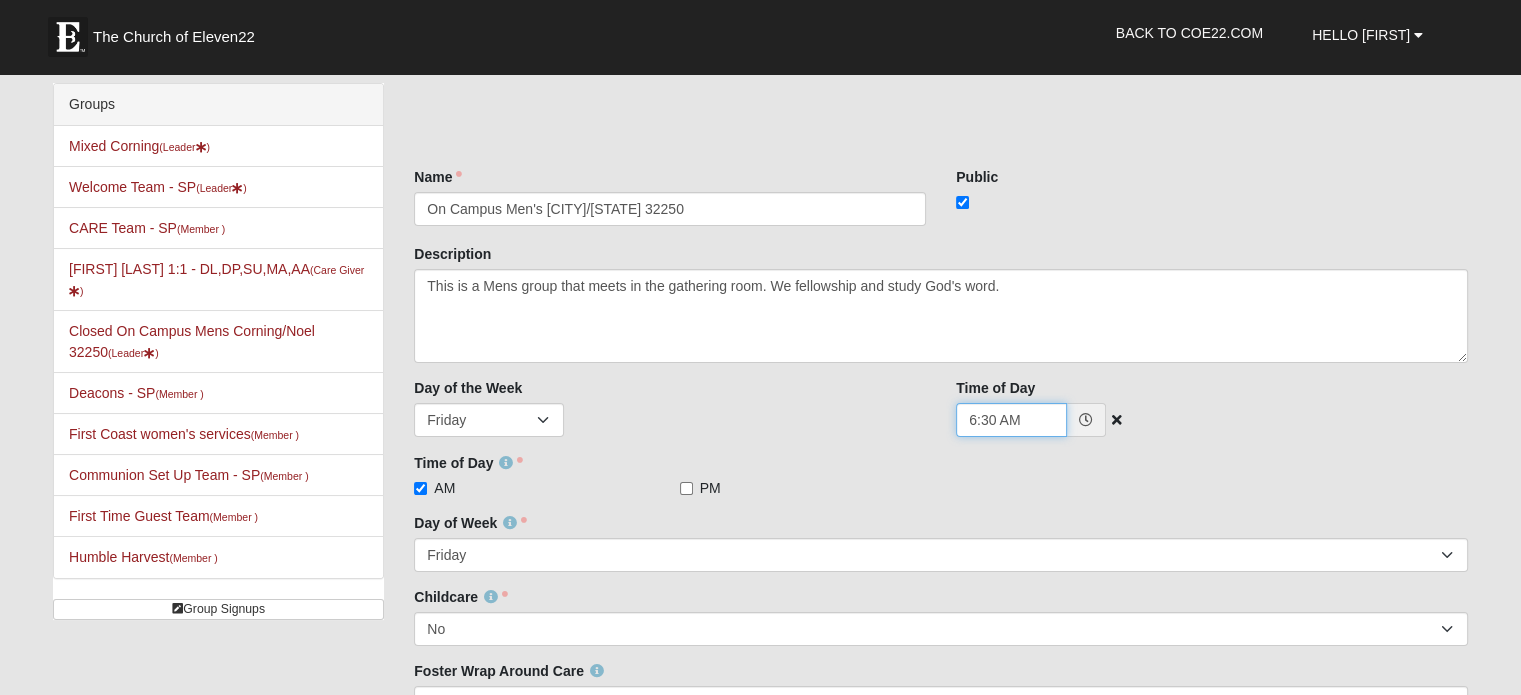 click on "6:30 AM" at bounding box center [1011, 420] 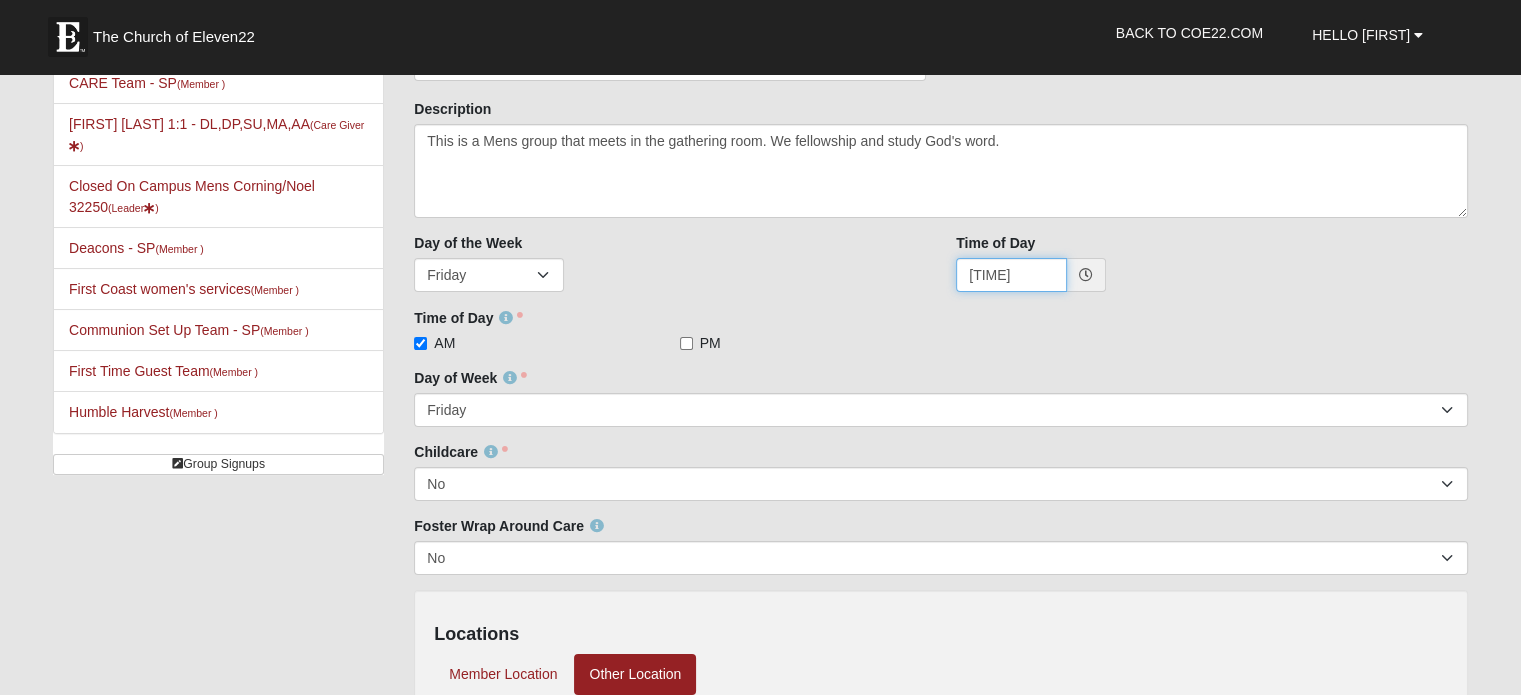 scroll, scrollTop: 171, scrollLeft: 0, axis: vertical 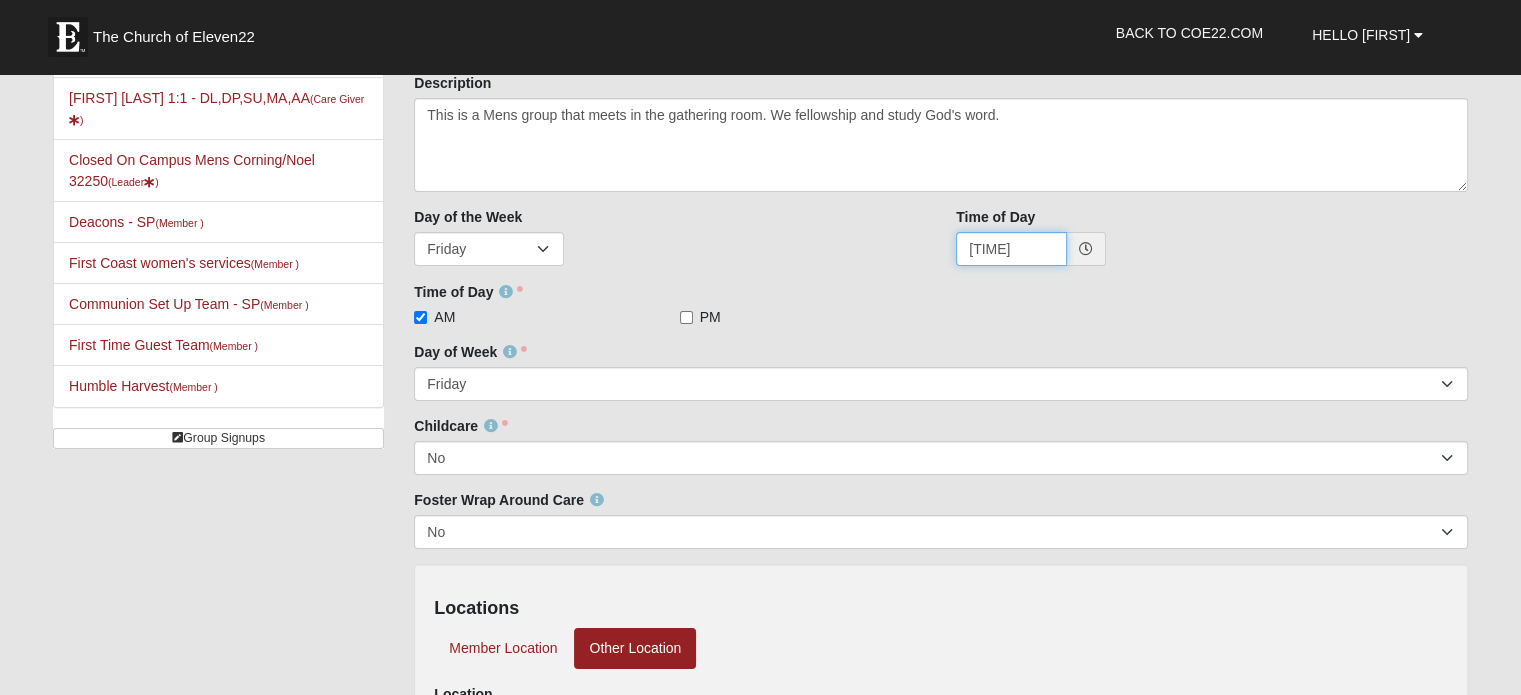 type on "[TIME]" 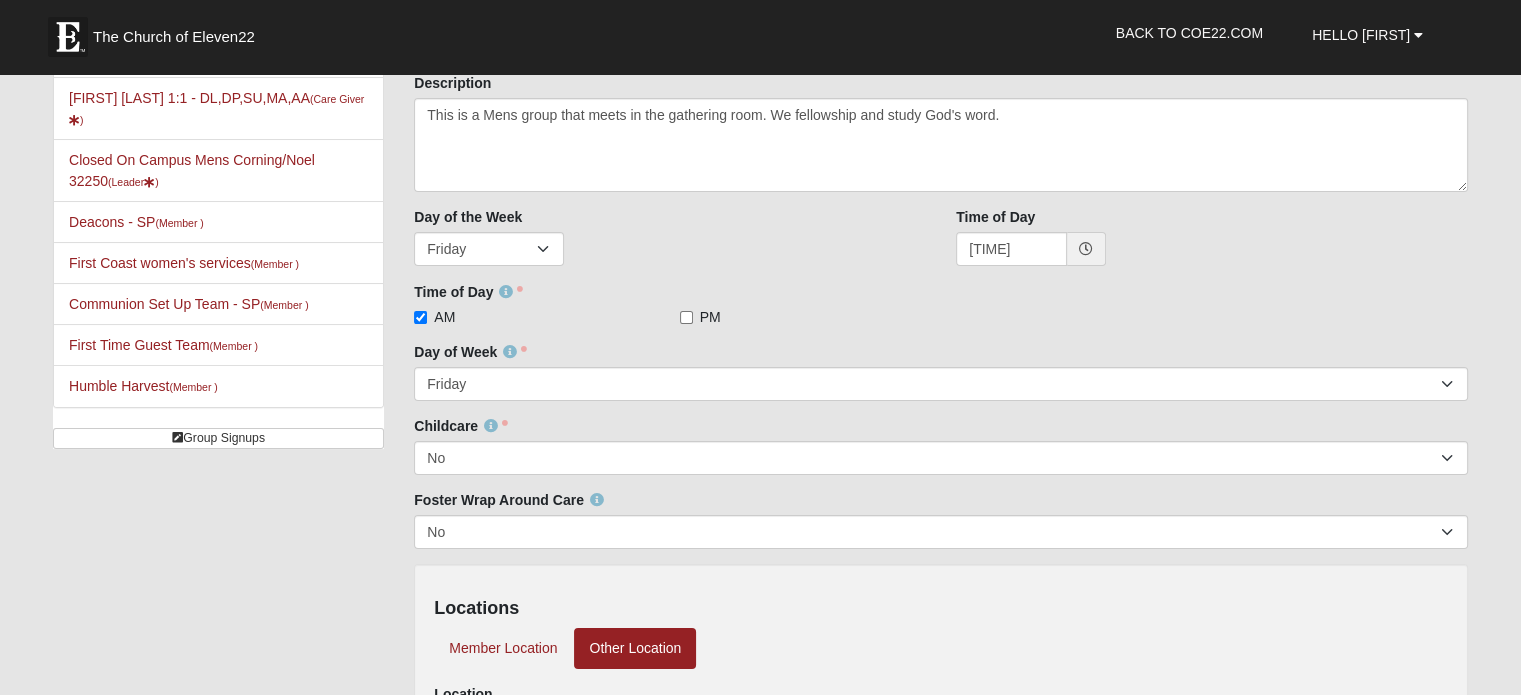 click on "Locations
Member Location
Other Location
Location
Church of Eleven22
Location
Address
Point
Geo-fence
×  Error" at bounding box center [941, 711] 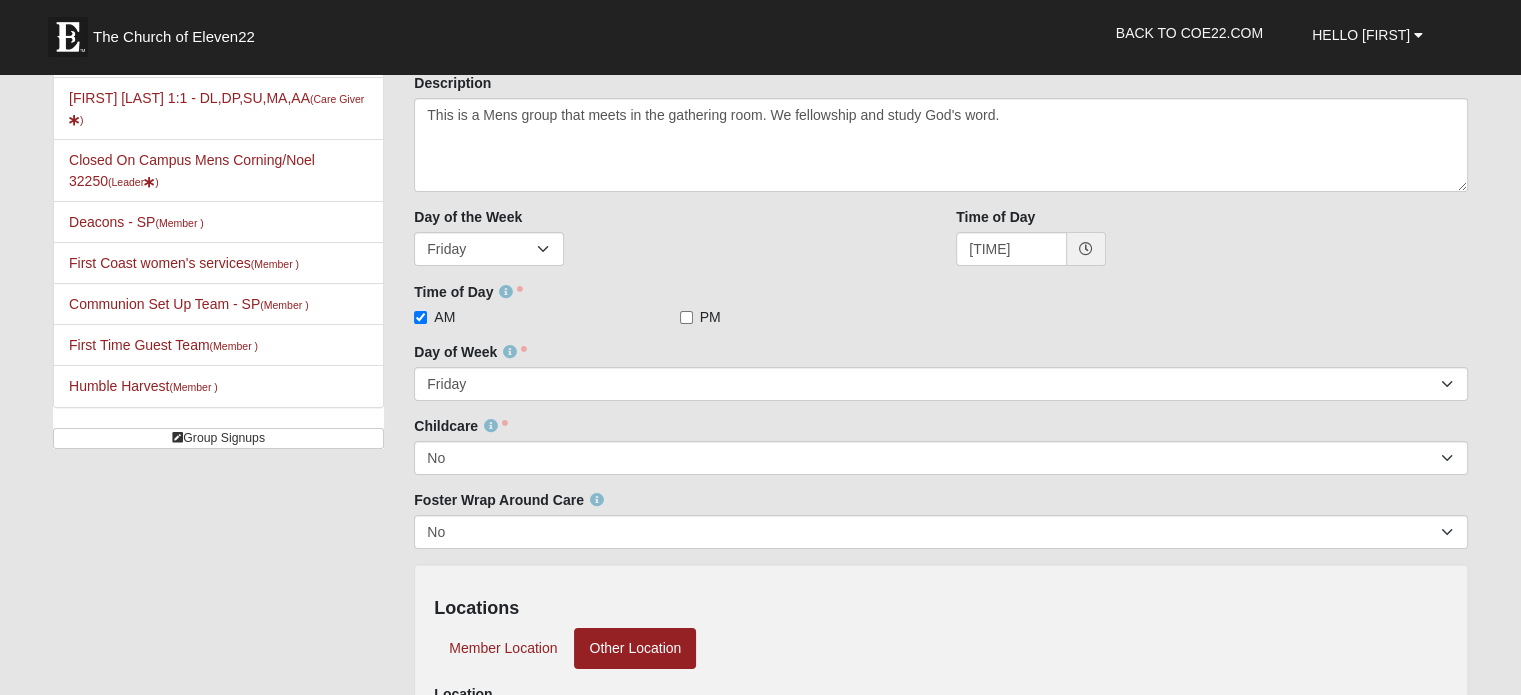 click on "Locations
Member Location
Other Location
Location
Church of Eleven22
Location
Address
Point
Geo-fence
×  Error" at bounding box center [941, 711] 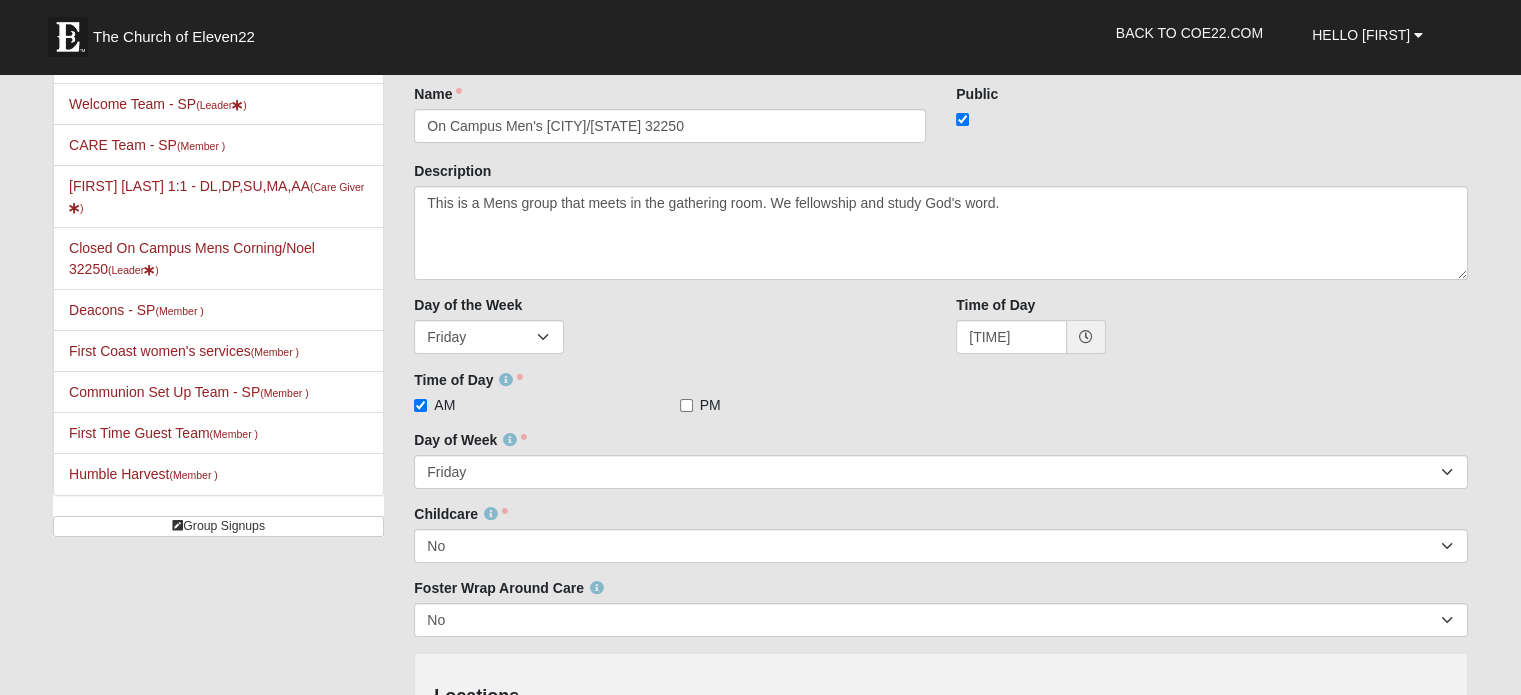 scroll, scrollTop: 64, scrollLeft: 0, axis: vertical 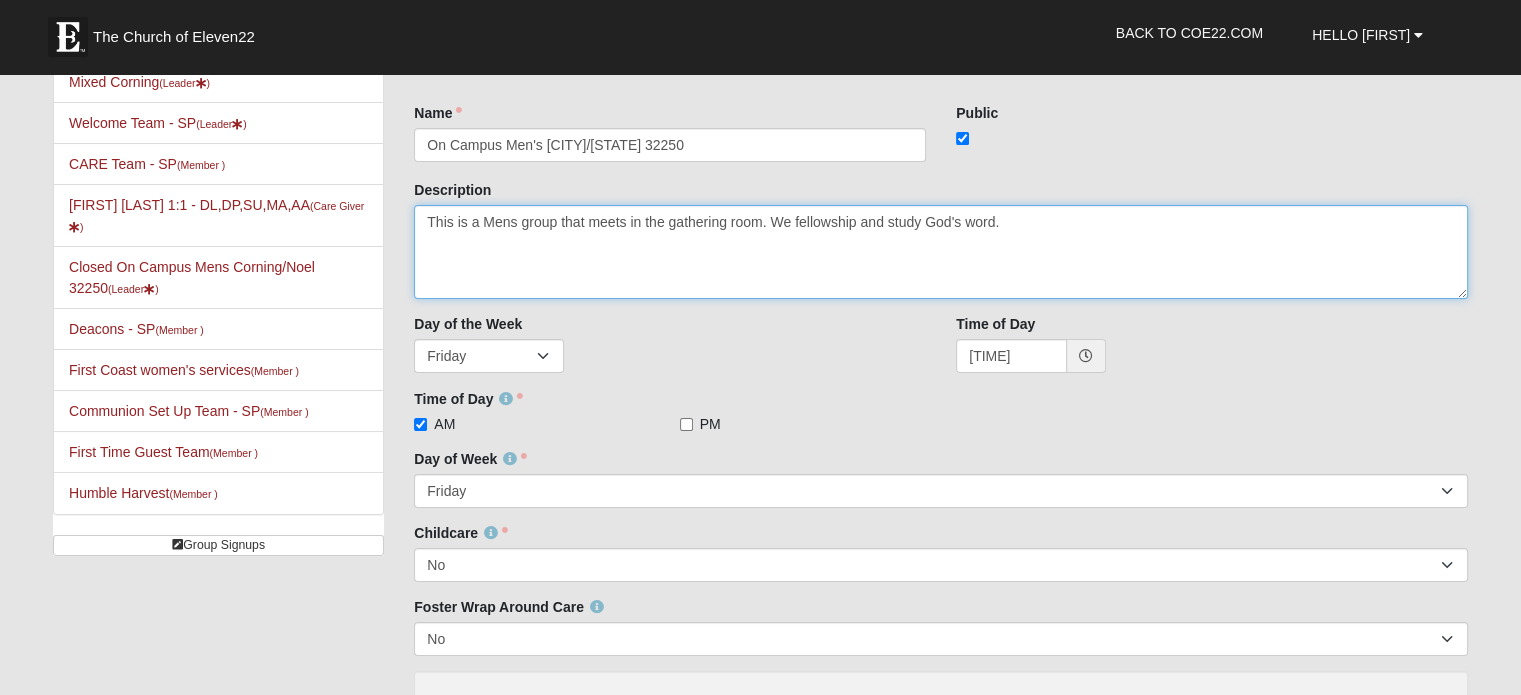 click on "This is a Mens group that meets in the gathering room. We fellowship and study God's word." at bounding box center [941, 252] 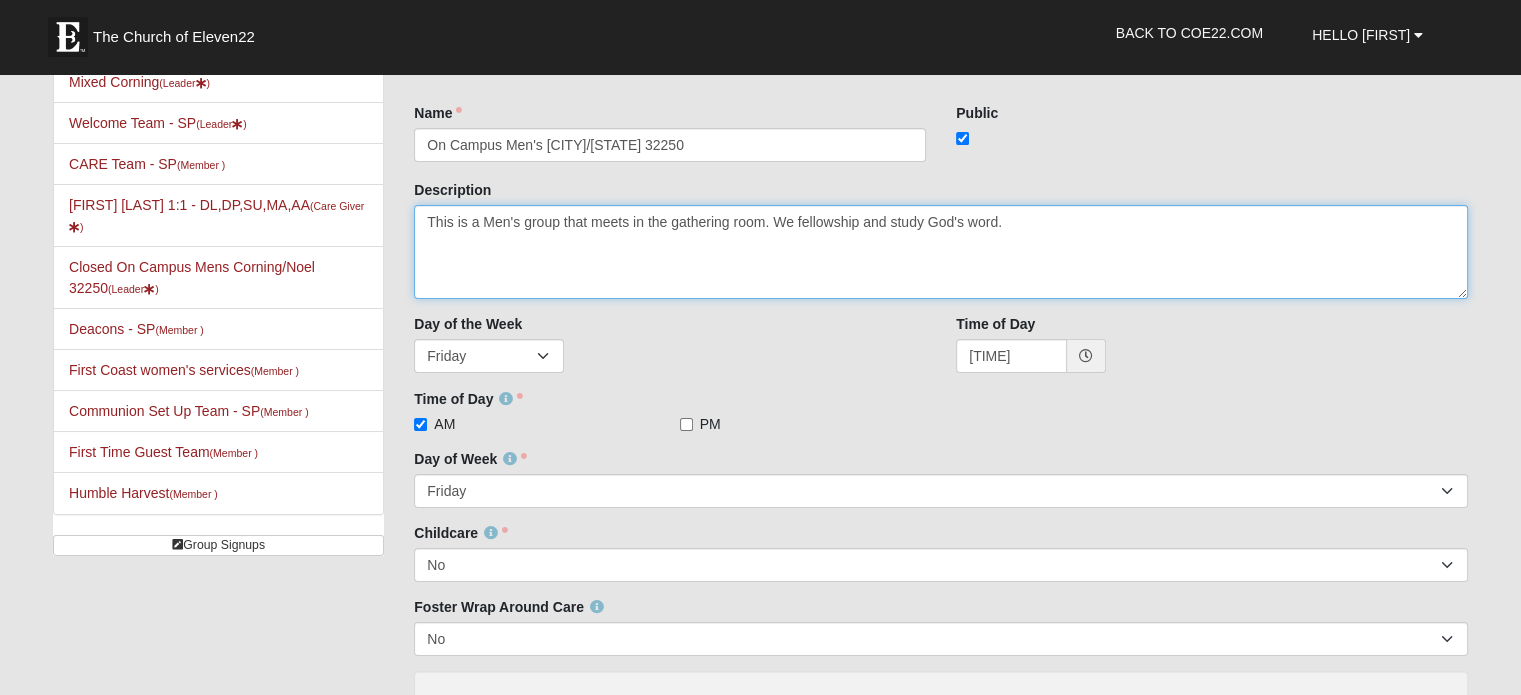 click on "This is a Mens group that meets in the gathering room. We fellowship and study God's word." at bounding box center (941, 252) 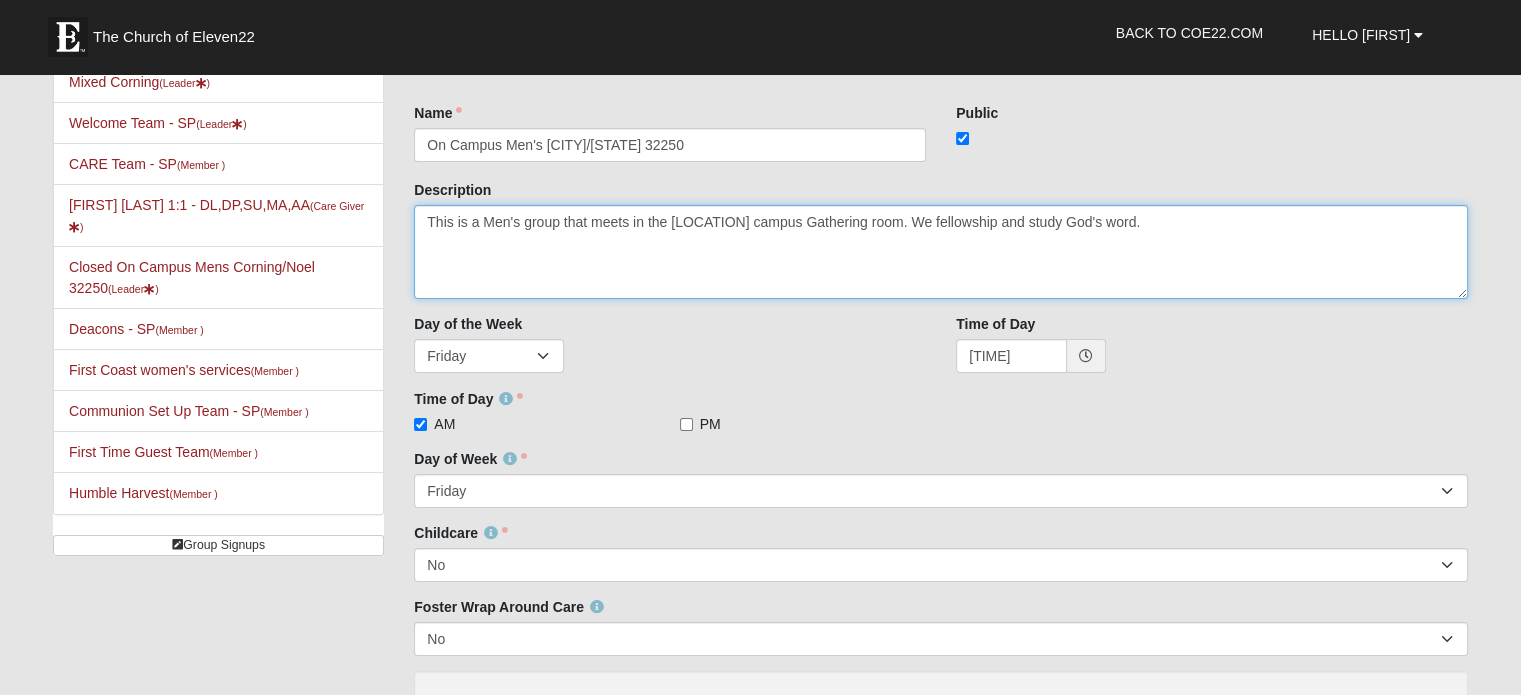 click on "This is a Mens group that meets in the gathering room. We fellowship and study God's word." at bounding box center [941, 252] 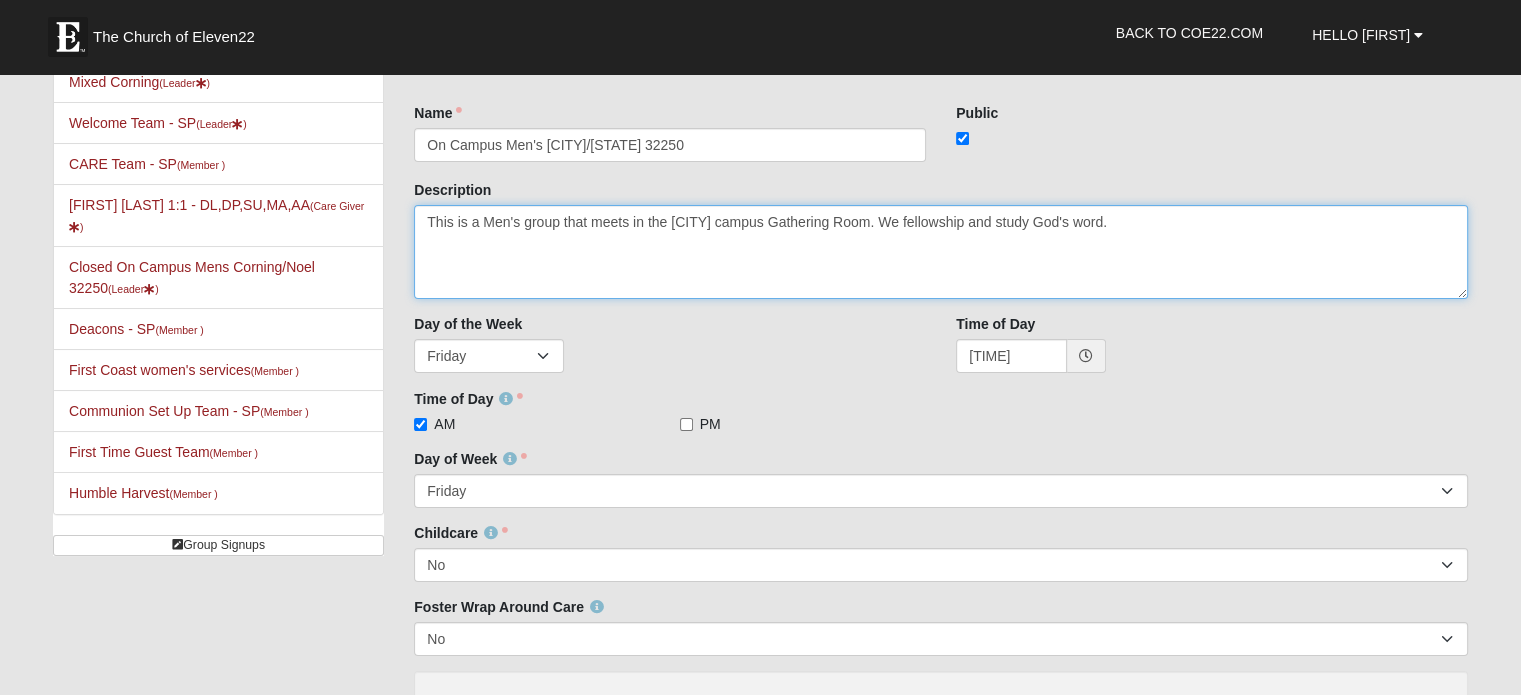 click on "This is a Mens group that meets in the gathering room. We fellowship and study God's word." at bounding box center (941, 252) 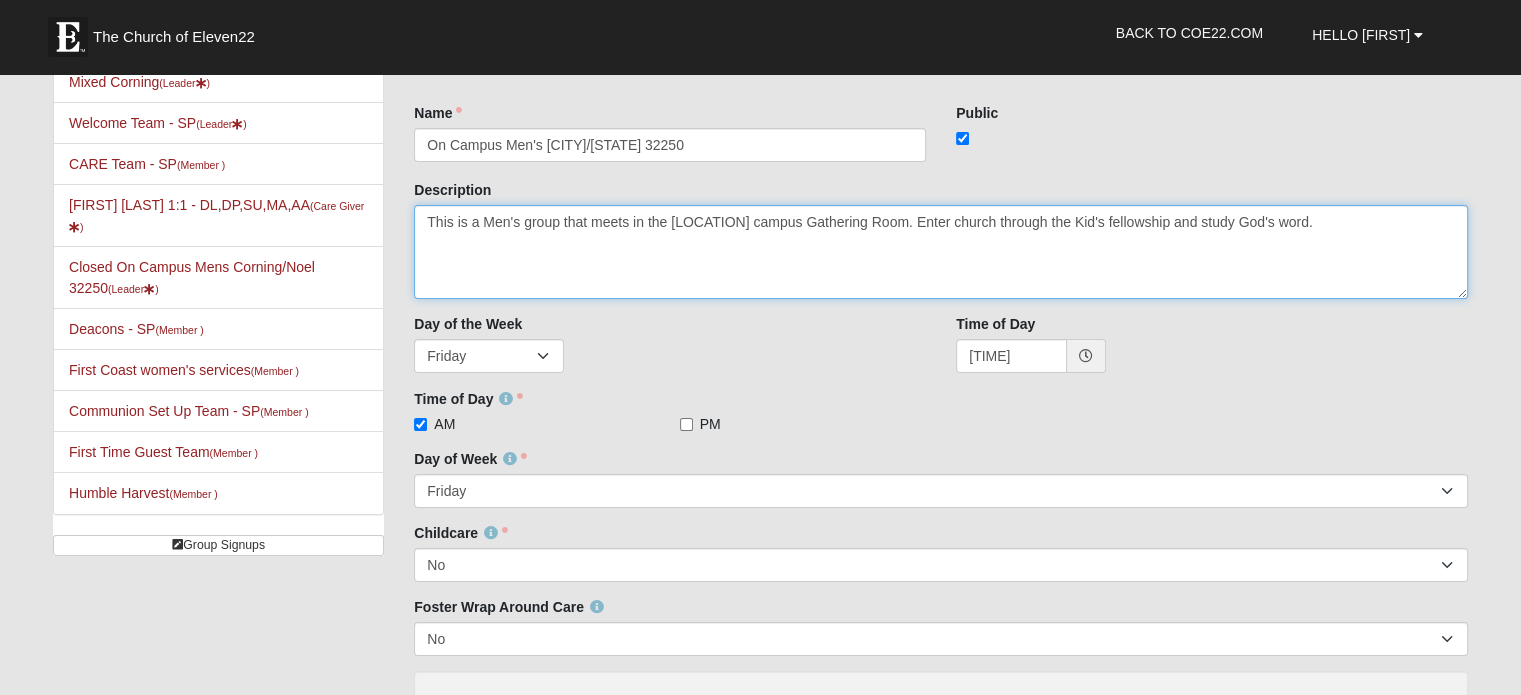 click on "This is a Mens group that meets in the gathering room. We fellowship and study God's word." at bounding box center (941, 252) 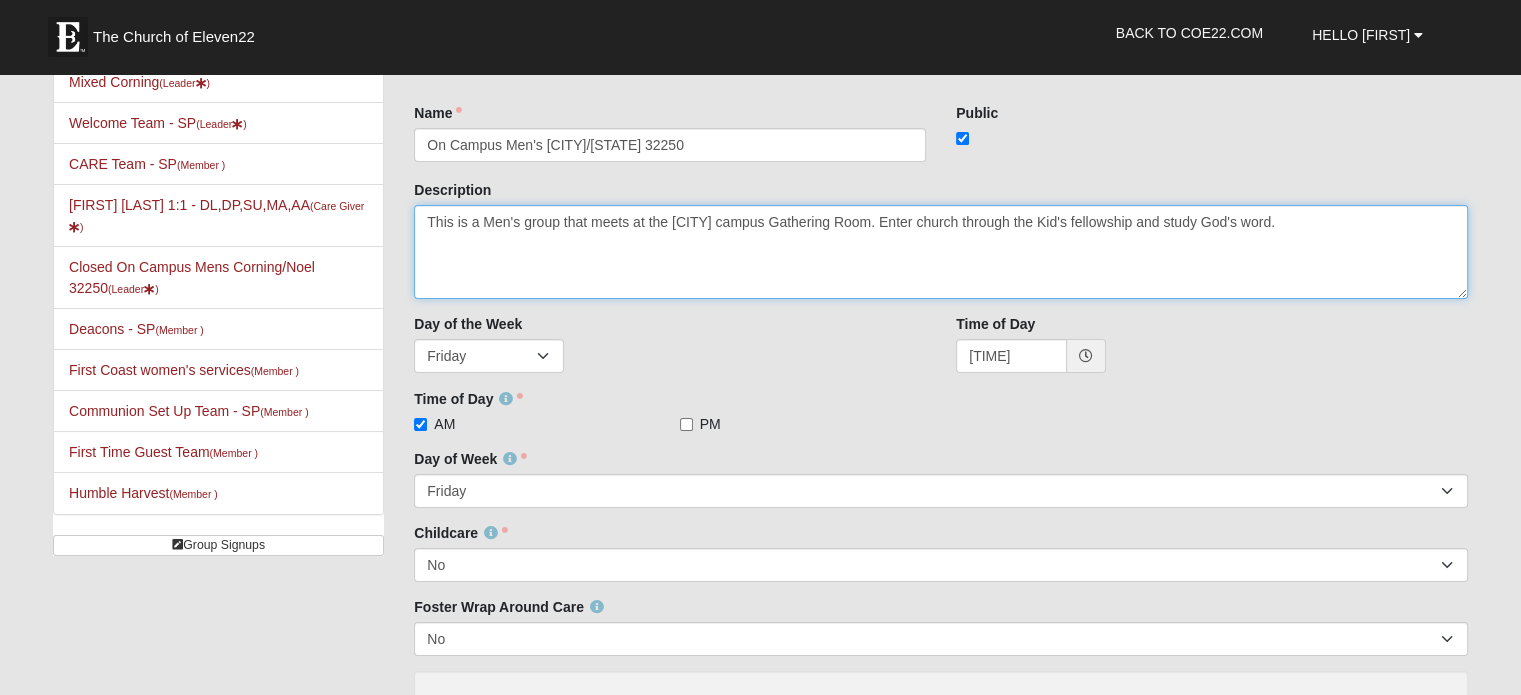 click on "This is a Mens group that meets in the gathering room. We fellowship and study God's word." at bounding box center (941, 252) 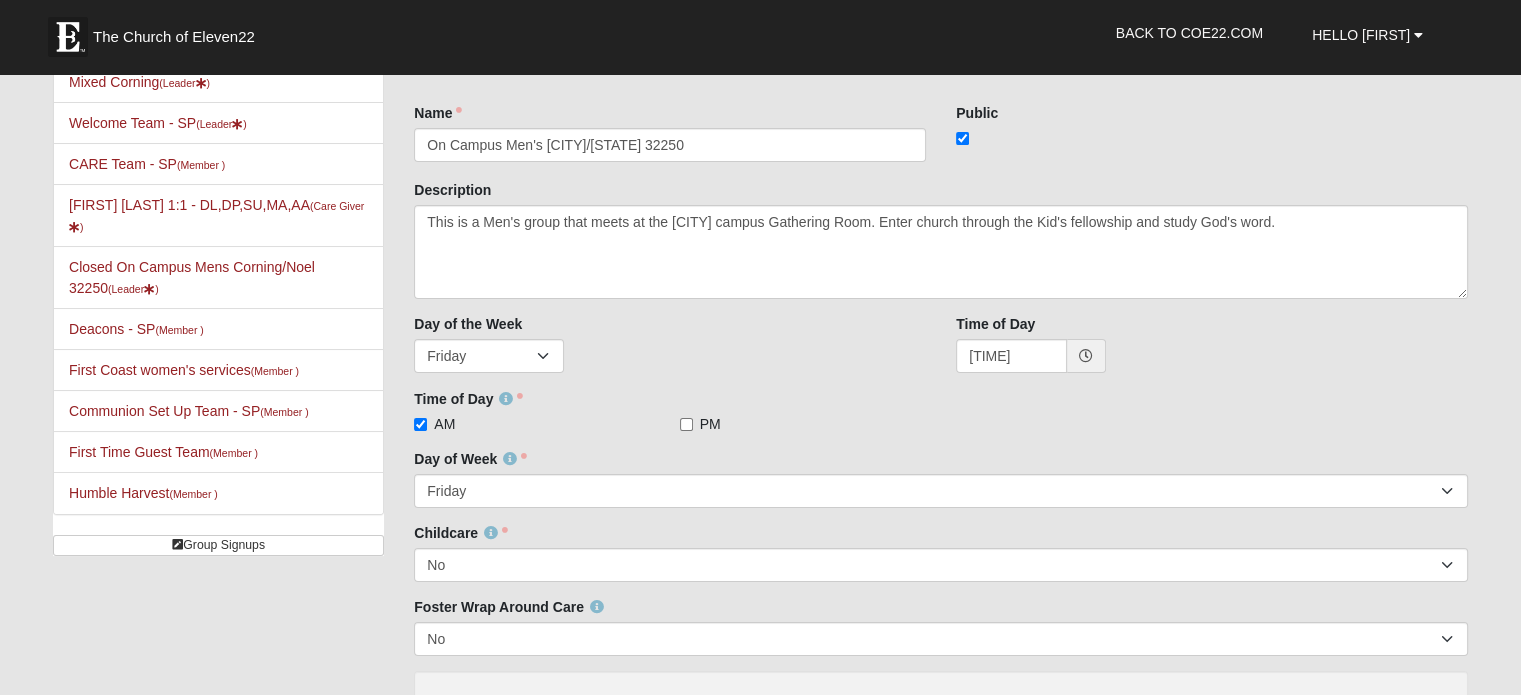 click on "Description
This is a Mens group that meets in the gathering room.  We fellowship and study God's word." at bounding box center [941, 239] 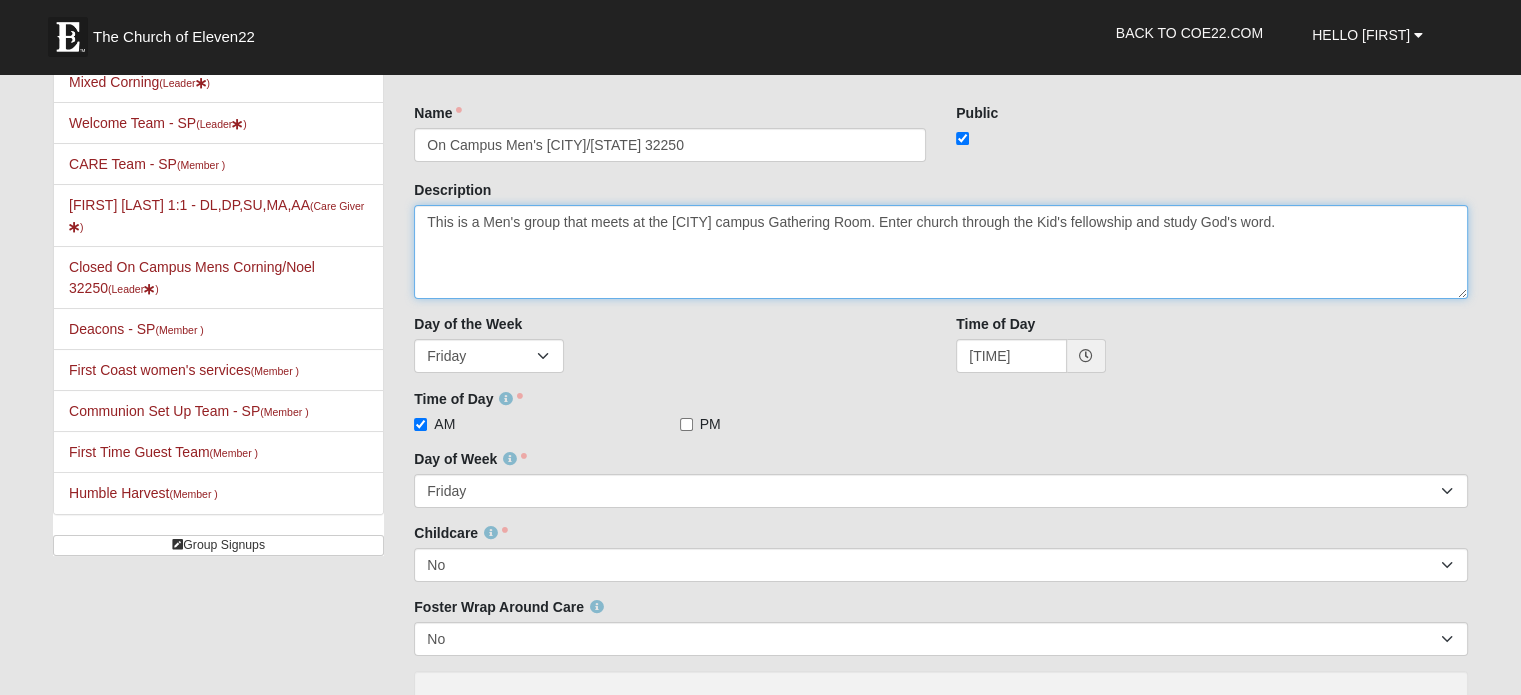 click on "This is a Mens group that meets in the gathering room. We fellowship and study God's word." at bounding box center (941, 252) 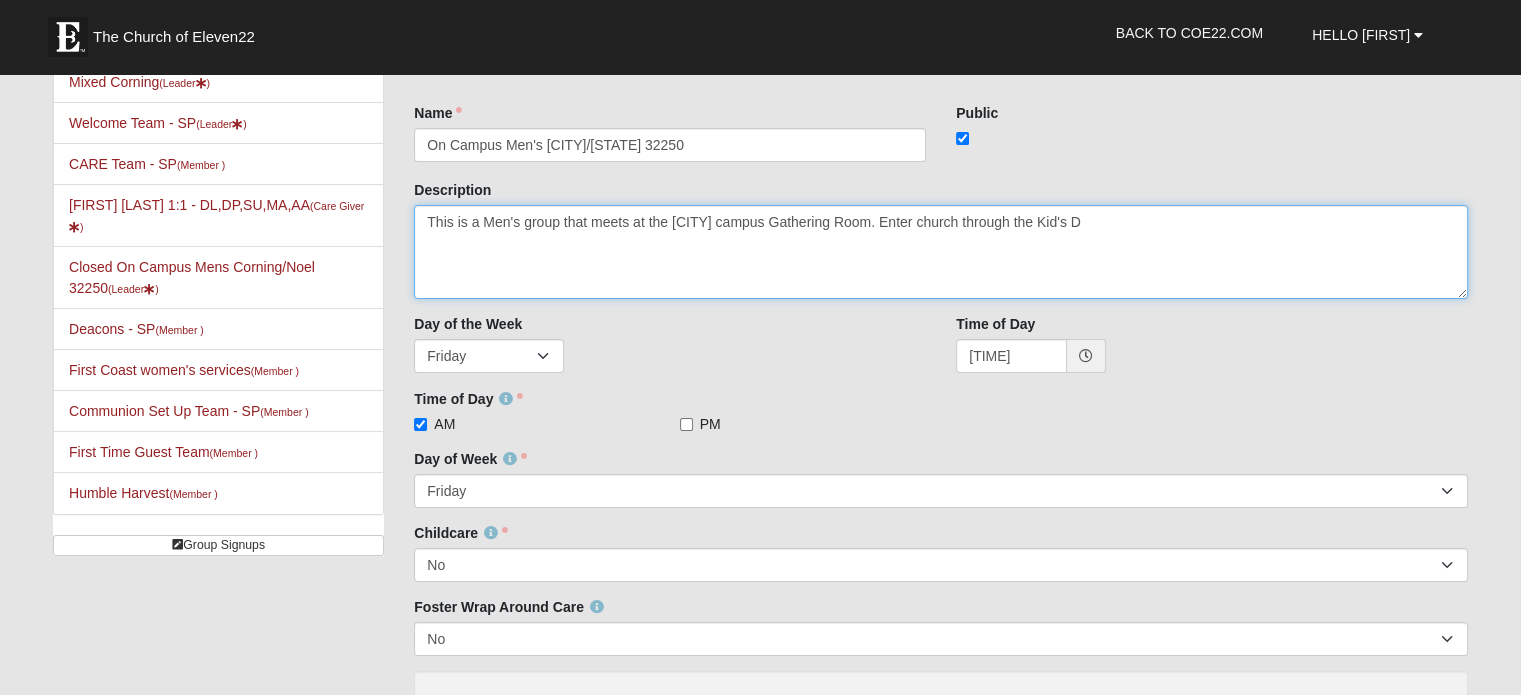 click on "Description
This is a Mens group that meets in the gathering room.  We fellowship and study God's word." at bounding box center [941, 247] 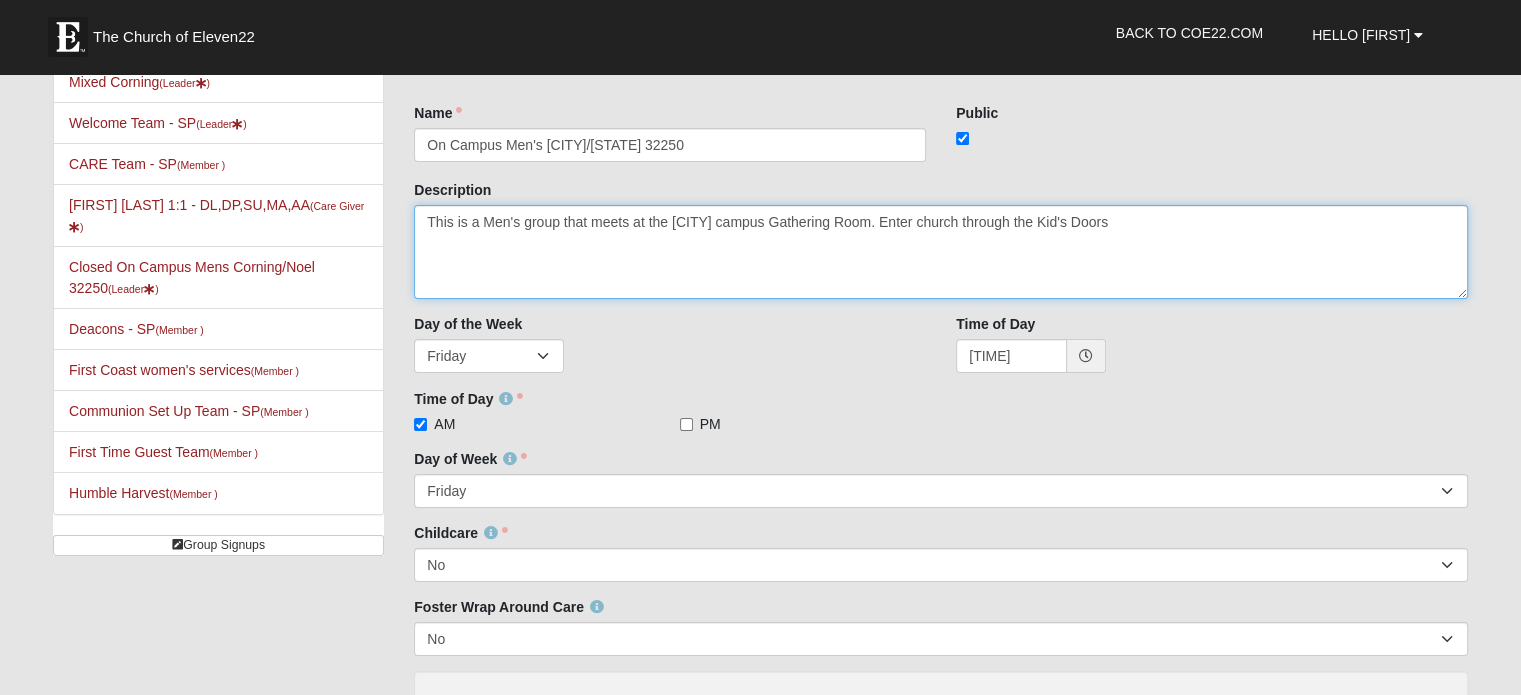click on "This is a Mens group that meets in the gathering room. We fellowship and study God's word." at bounding box center (941, 252) 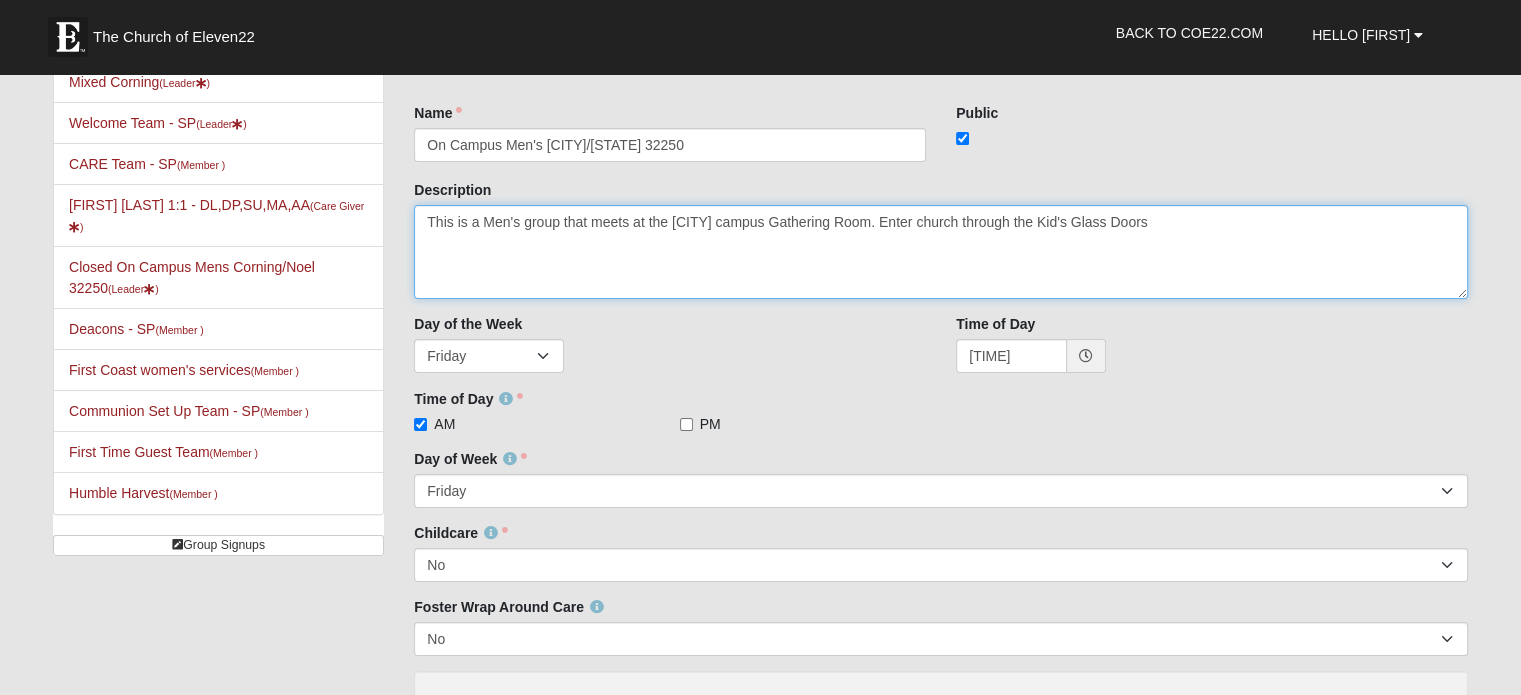 click on "This is a Mens group that meets in the gathering room. We fellowship and study God's word." at bounding box center (941, 252) 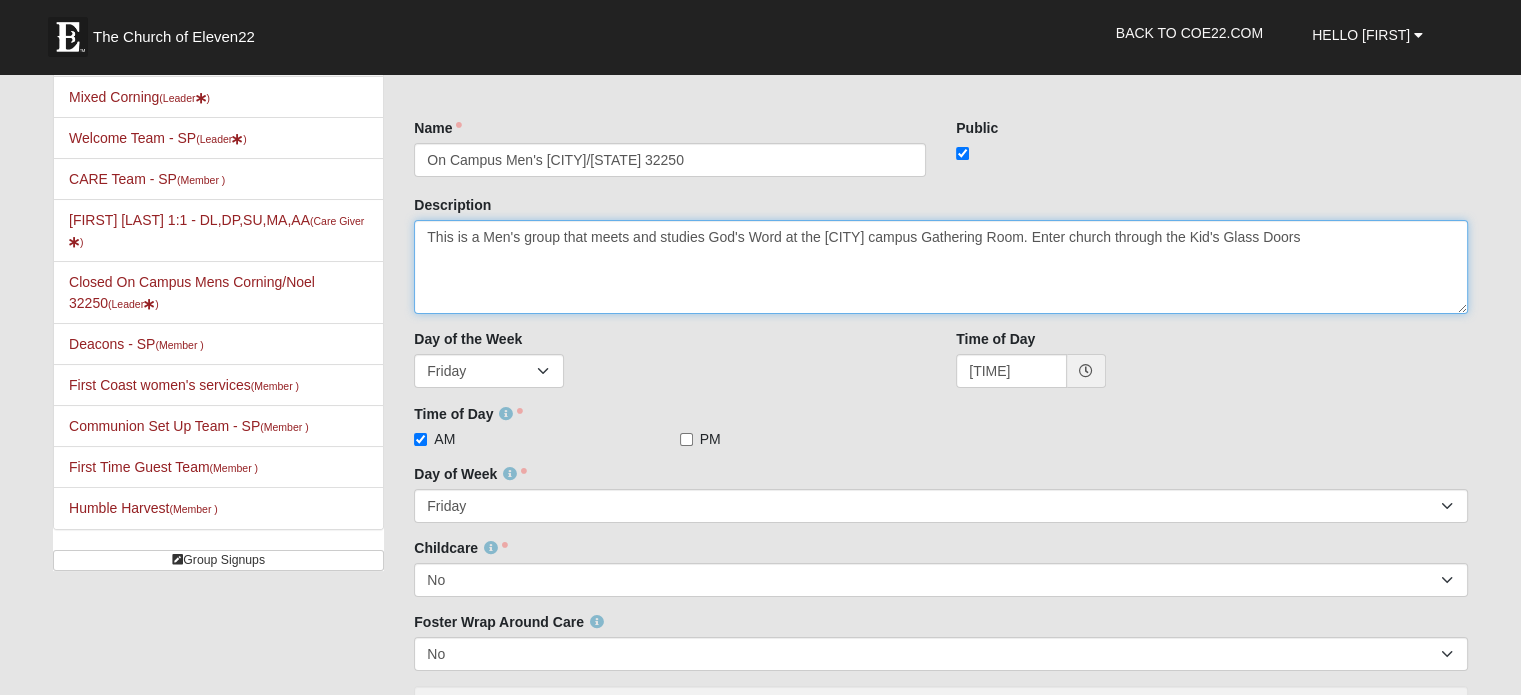 scroll, scrollTop: 48, scrollLeft: 0, axis: vertical 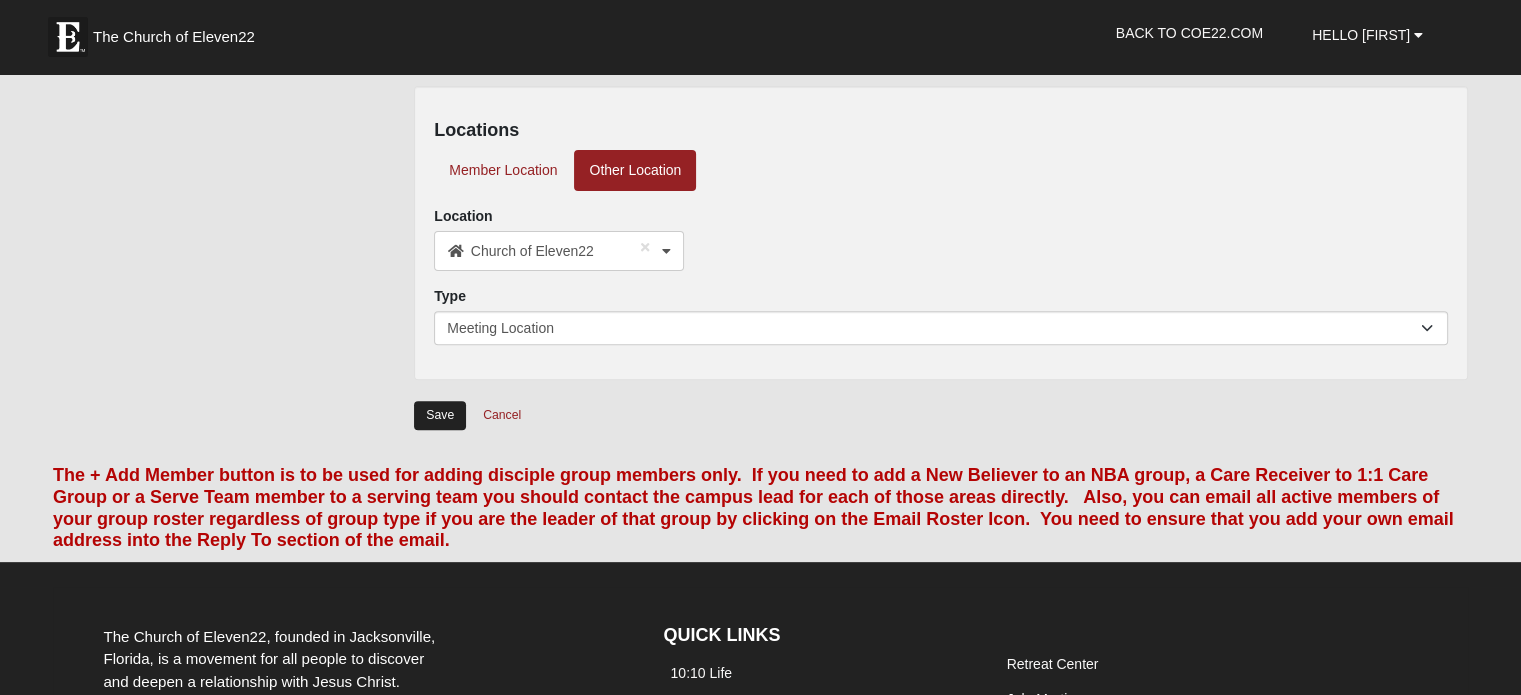 type on "This is a Men's group that meets and studies God's Word at the [CITY] campus Gathering Room. Enter church through the Kid's Glass Doors" 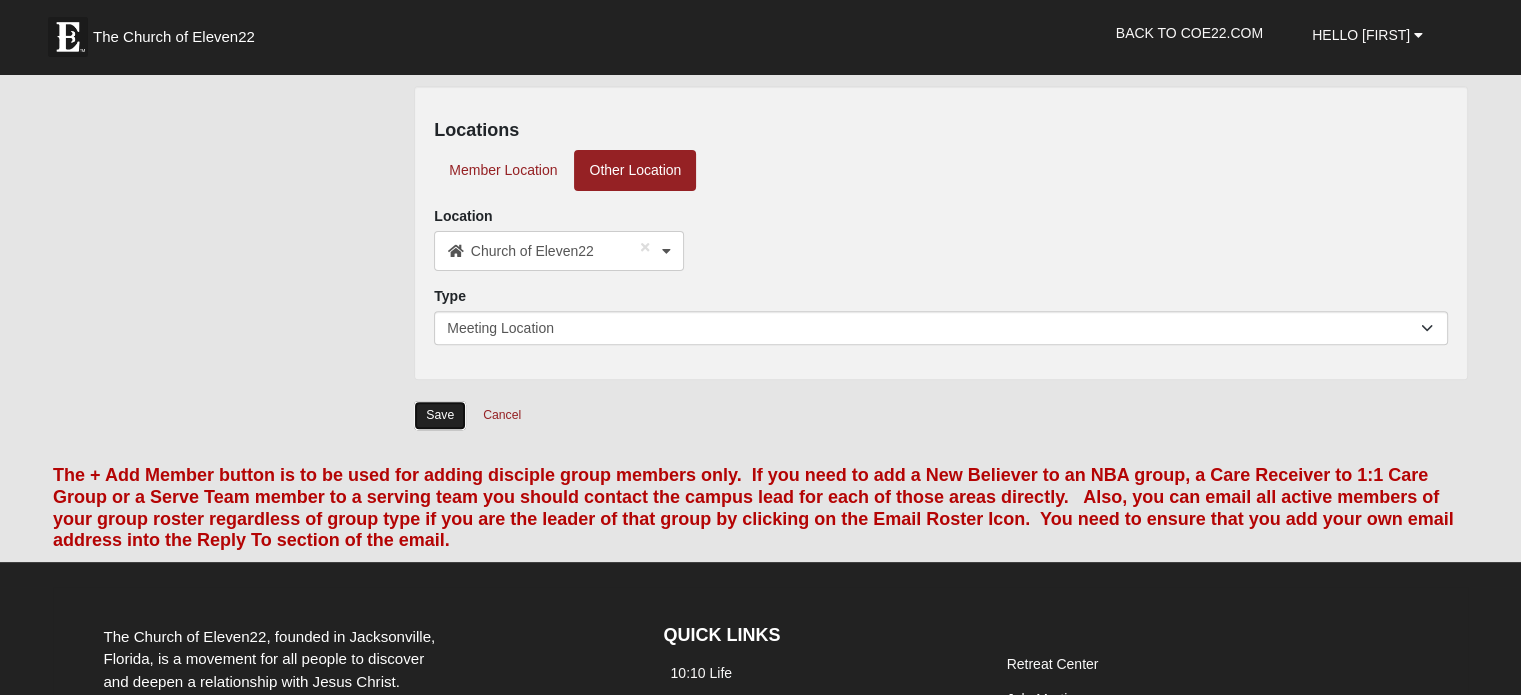 click on "Save" at bounding box center [440, 415] 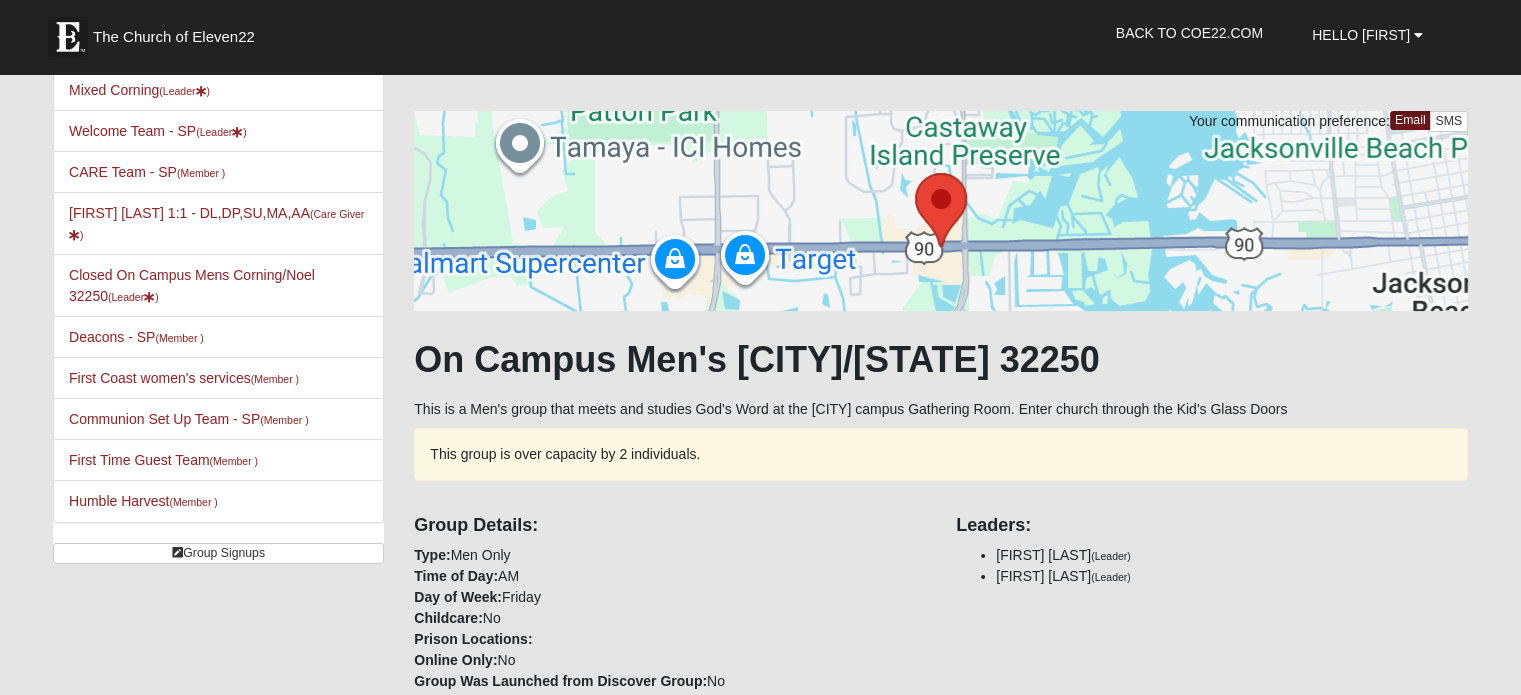 scroll, scrollTop: 0, scrollLeft: 0, axis: both 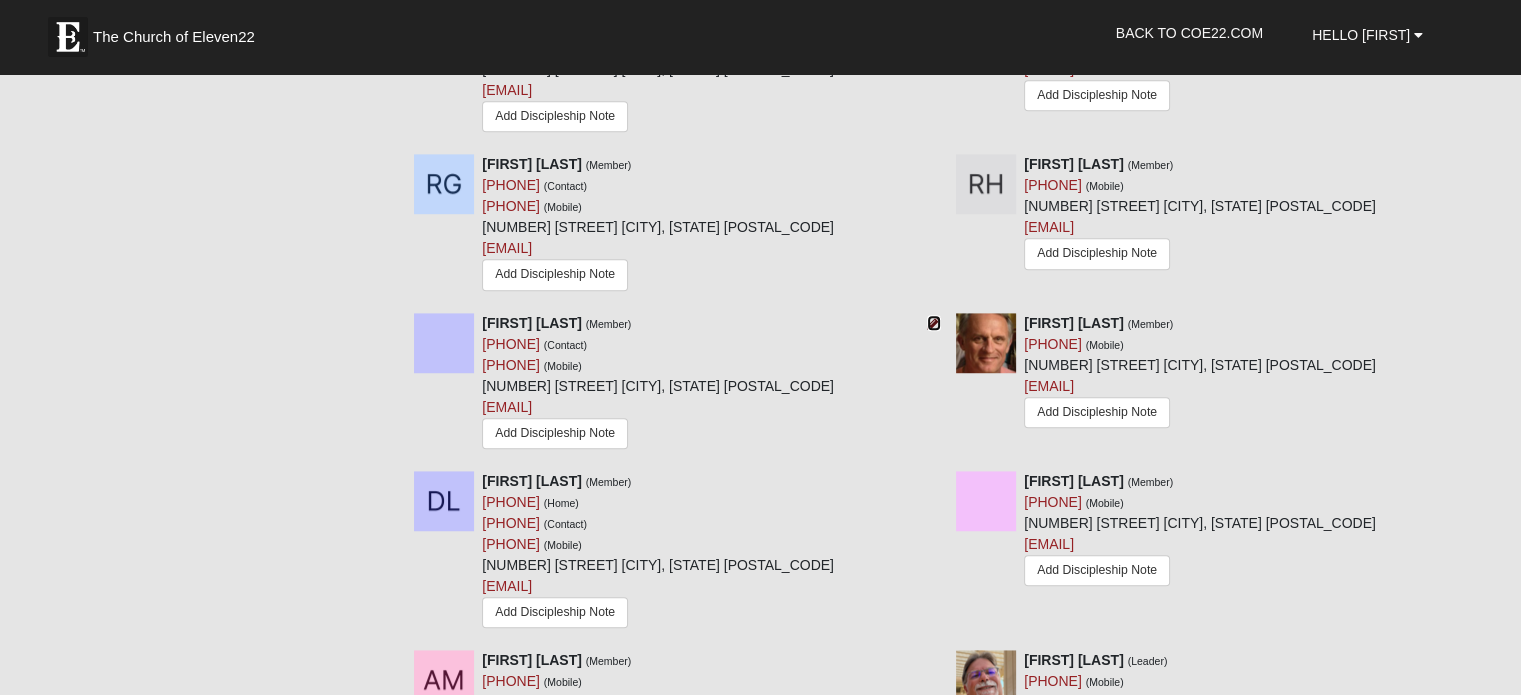click at bounding box center (934, 323) 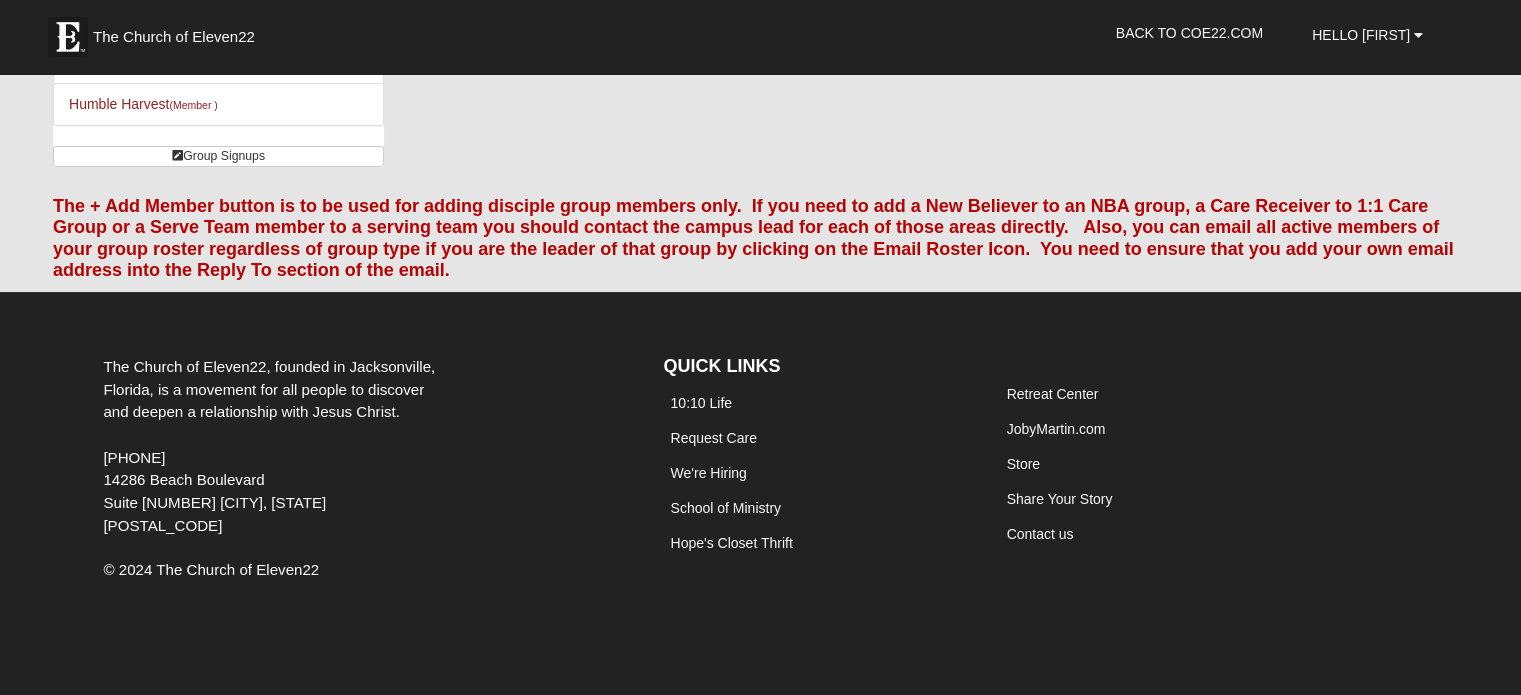 scroll, scrollTop: 450, scrollLeft: 0, axis: vertical 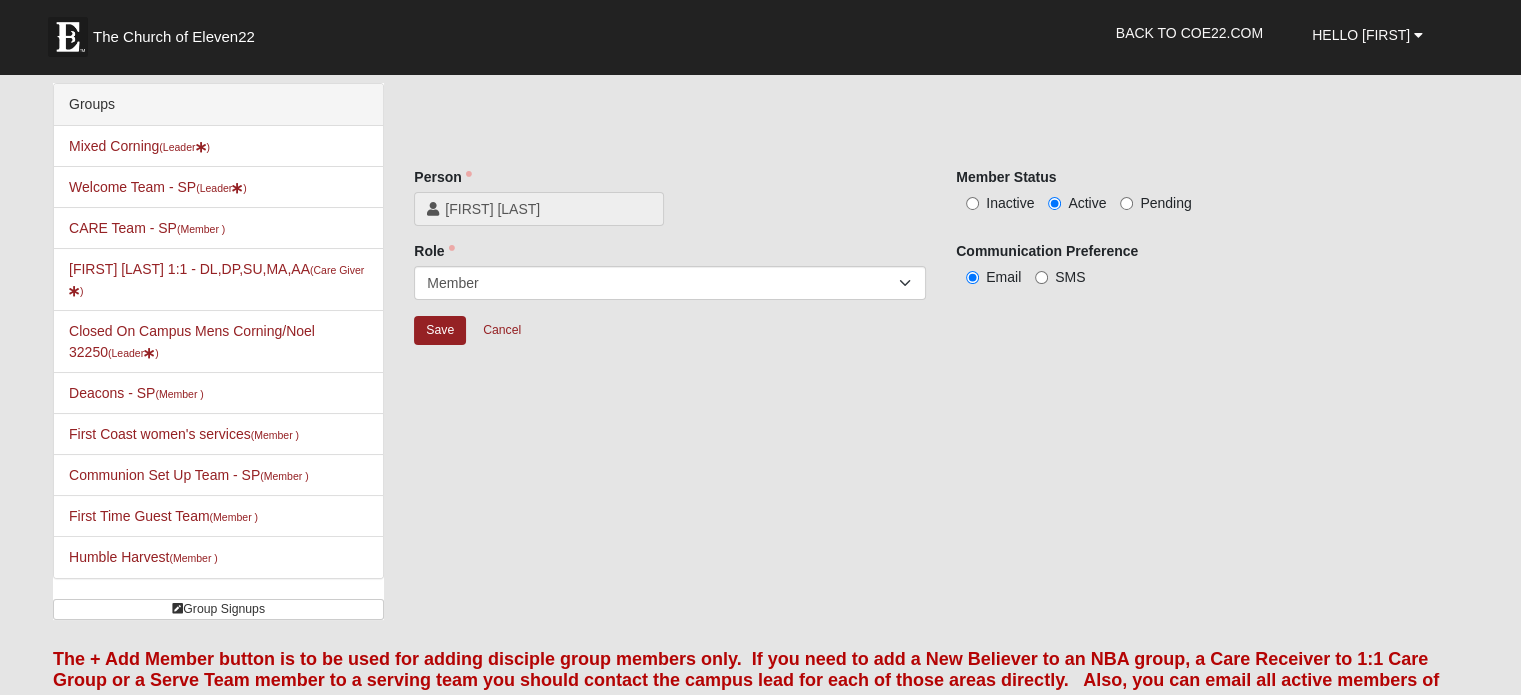 click on "Inactive" at bounding box center (1010, 203) 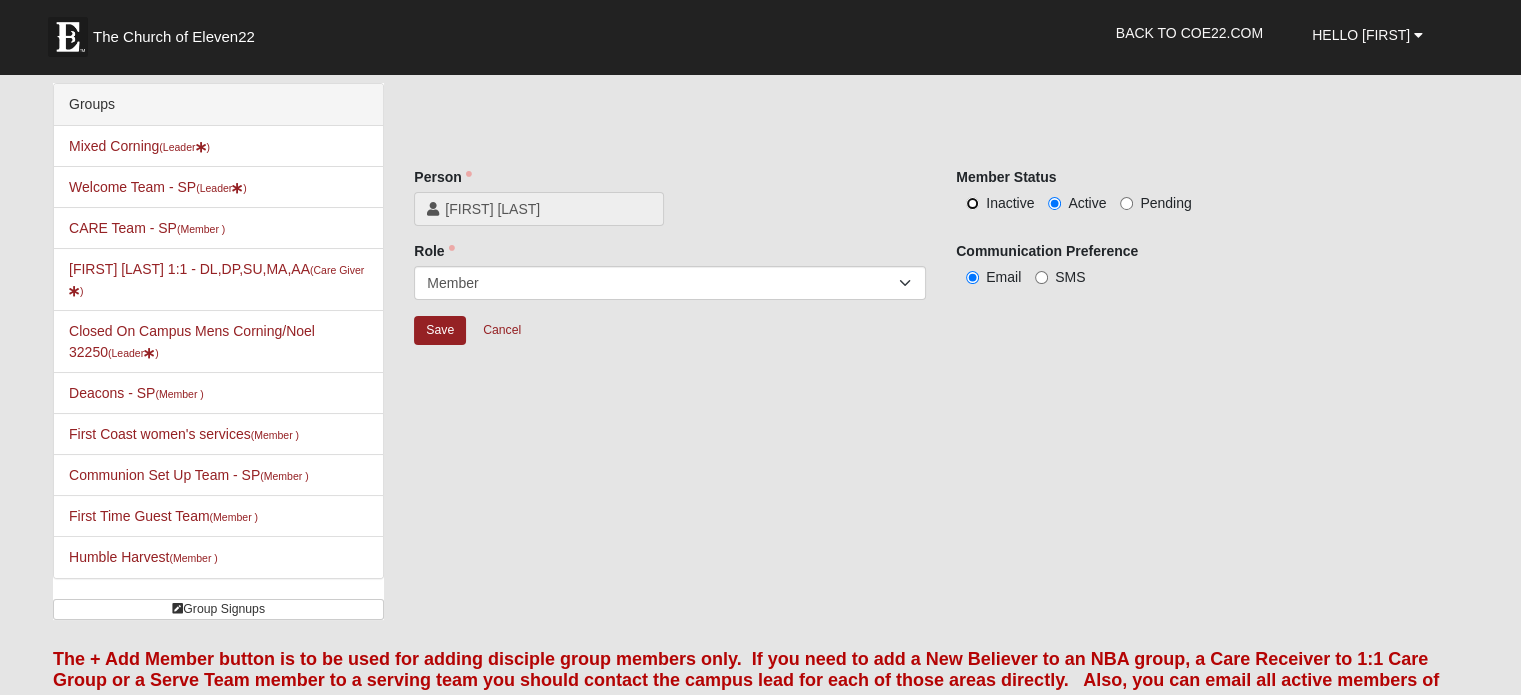 click on "Inactive" at bounding box center (972, 203) 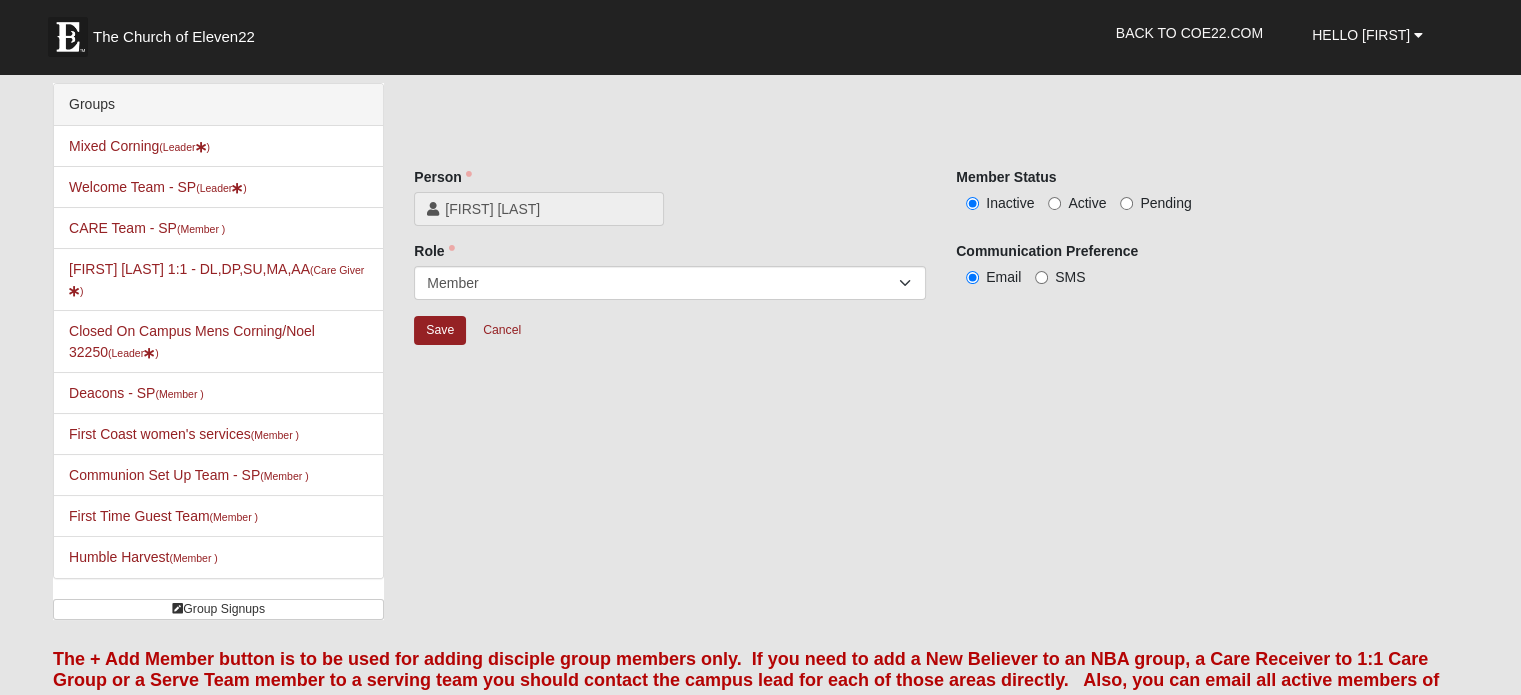 click on "Groups
Mixed Corning  (Leader
)
Welcome Team - SP  (Leader
)
CARE Team - SP  (Member        )
[FIRST] [LAST] 1:1 - DL,DP,SU,MA,AA  (Care Giver
)
(Leader
)" at bounding box center (760, 359) 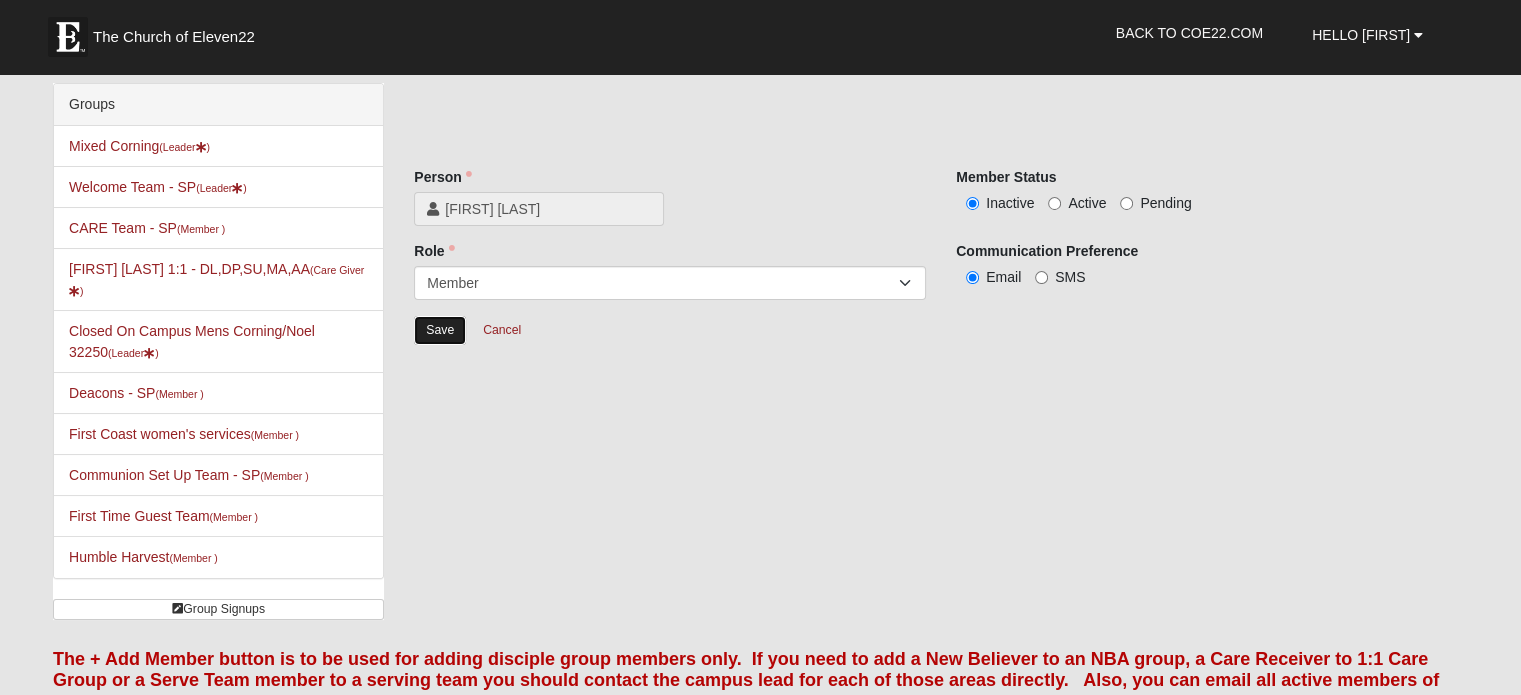 click on "Save" at bounding box center (440, 330) 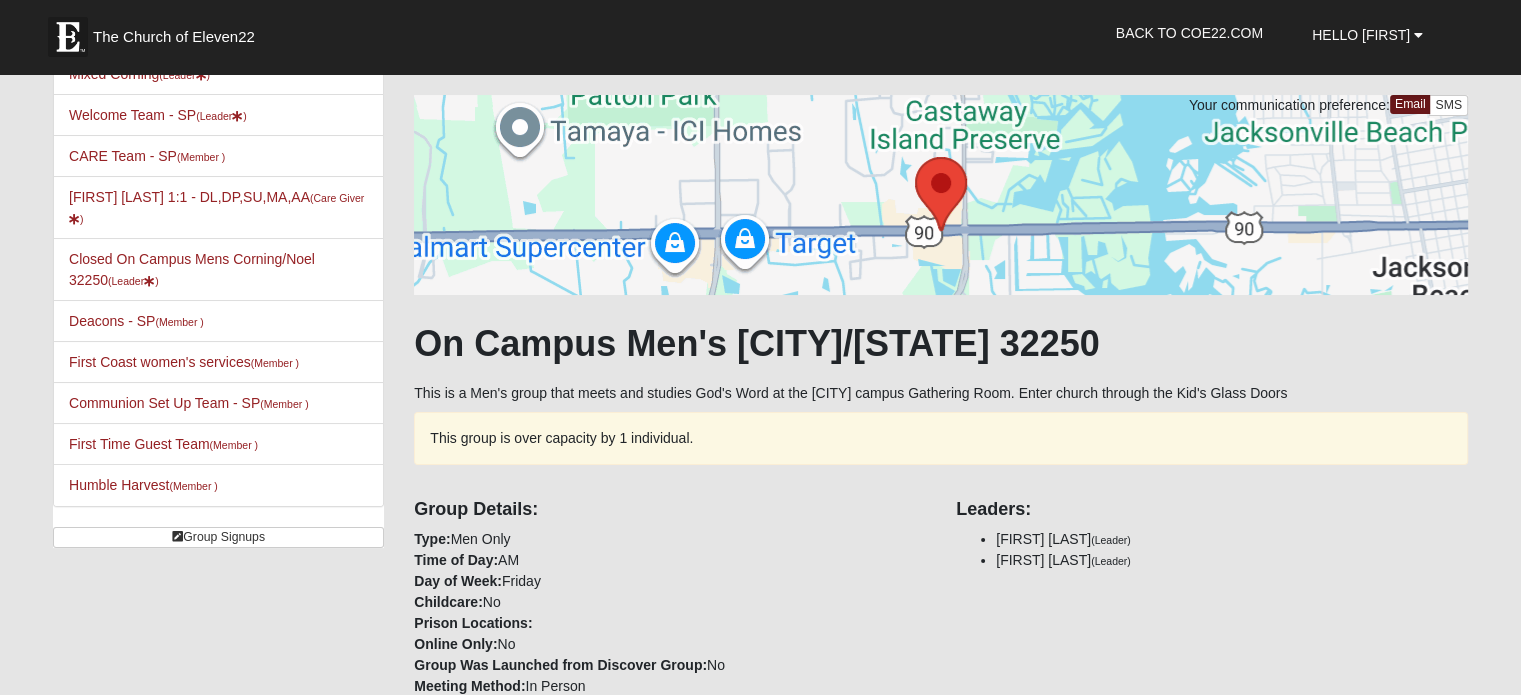 scroll, scrollTop: 0, scrollLeft: 0, axis: both 